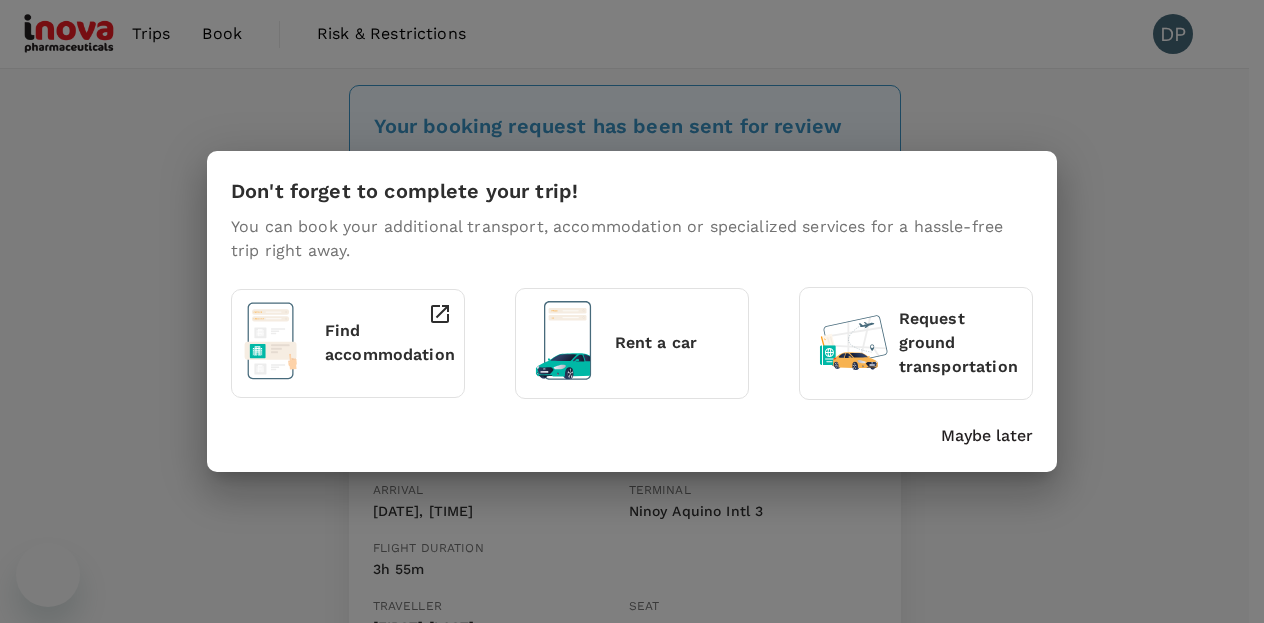 scroll, scrollTop: 168, scrollLeft: 0, axis: vertical 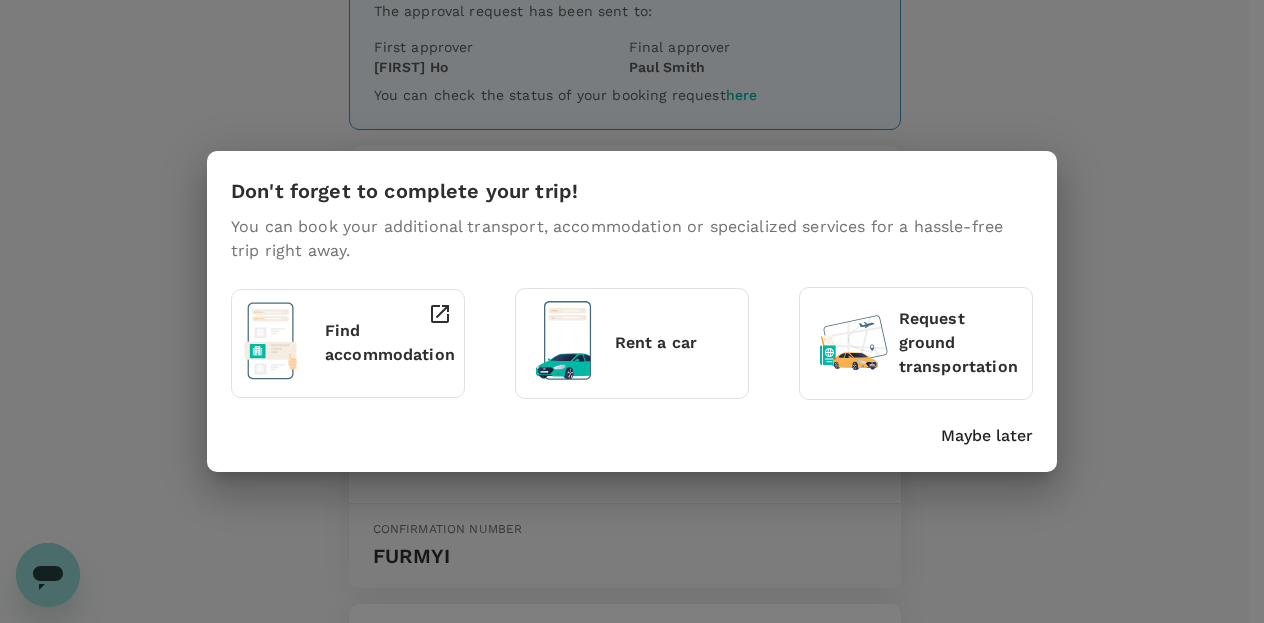 click on "Maybe later" at bounding box center [987, 436] 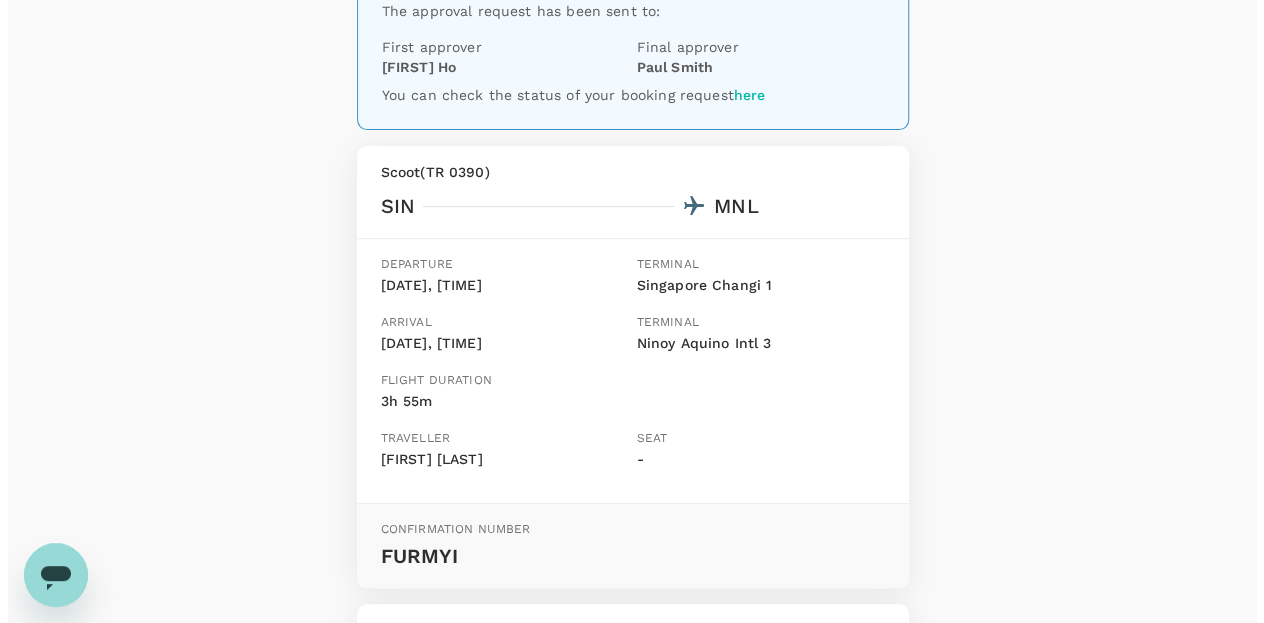 scroll, scrollTop: 0, scrollLeft: 0, axis: both 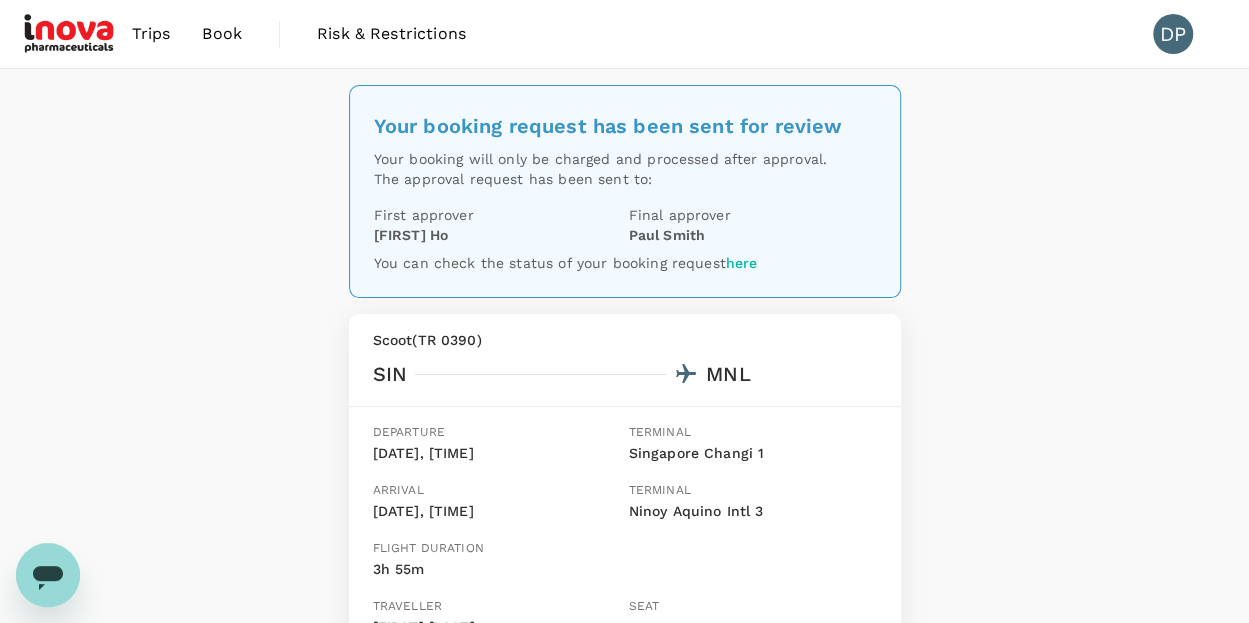 click on "Trips" at bounding box center [151, 34] 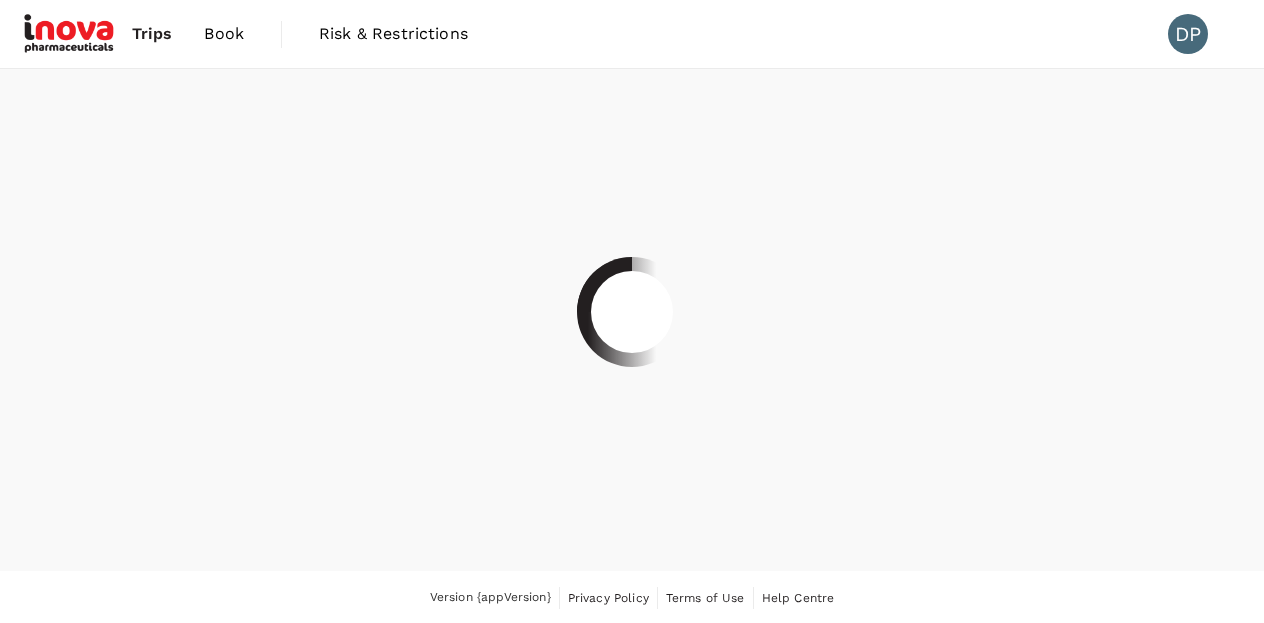scroll, scrollTop: 0, scrollLeft: 0, axis: both 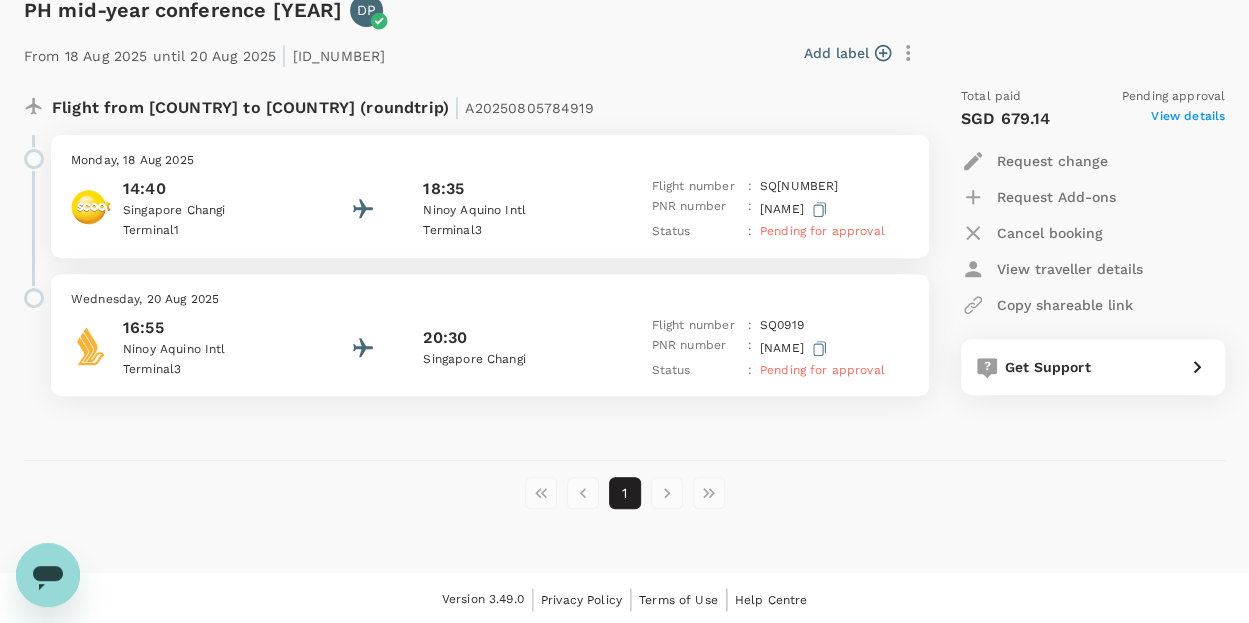 click on "Request Add-ons" at bounding box center [1056, 197] 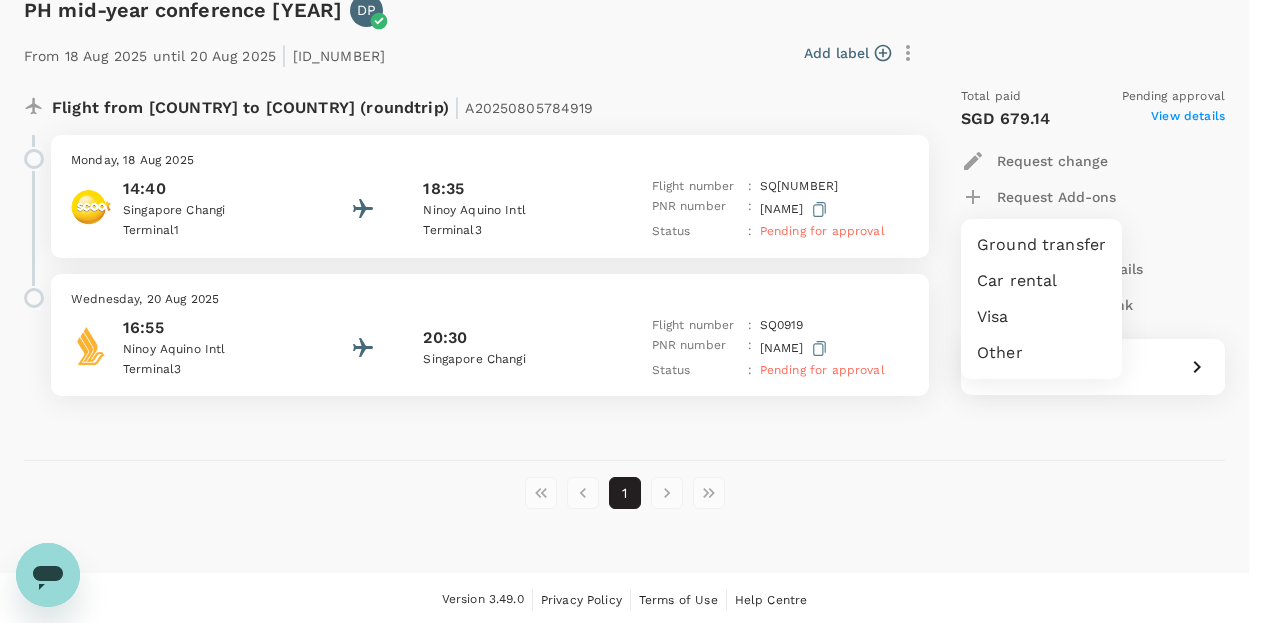 click at bounding box center (632, 311) 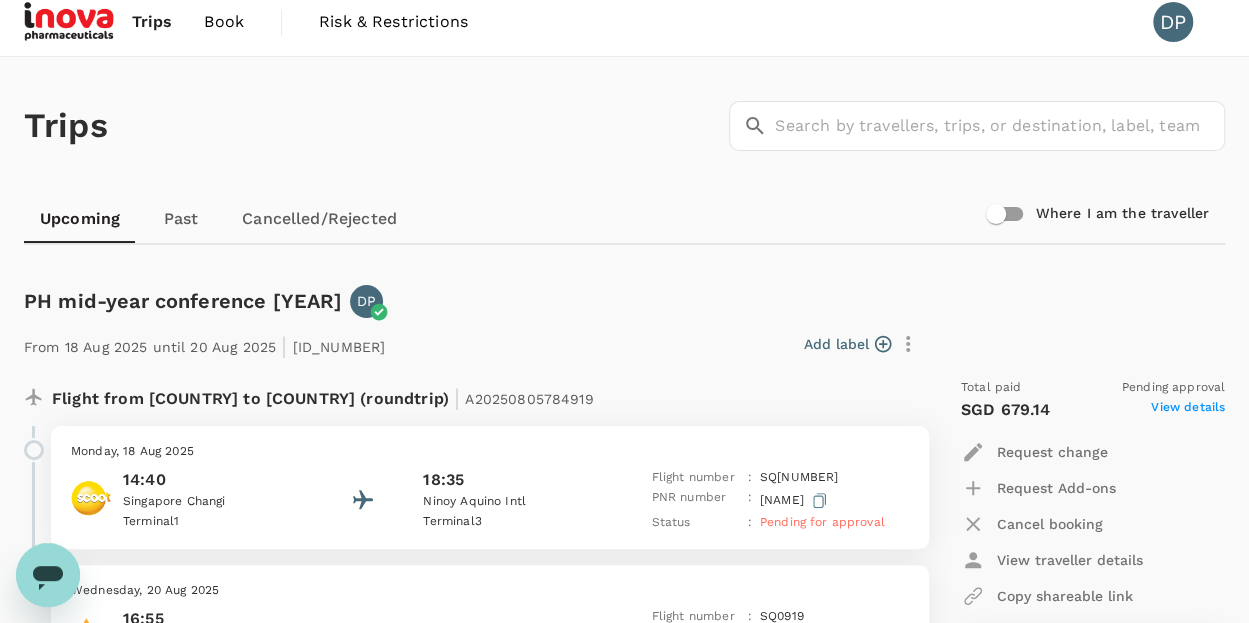 scroll, scrollTop: 0, scrollLeft: 0, axis: both 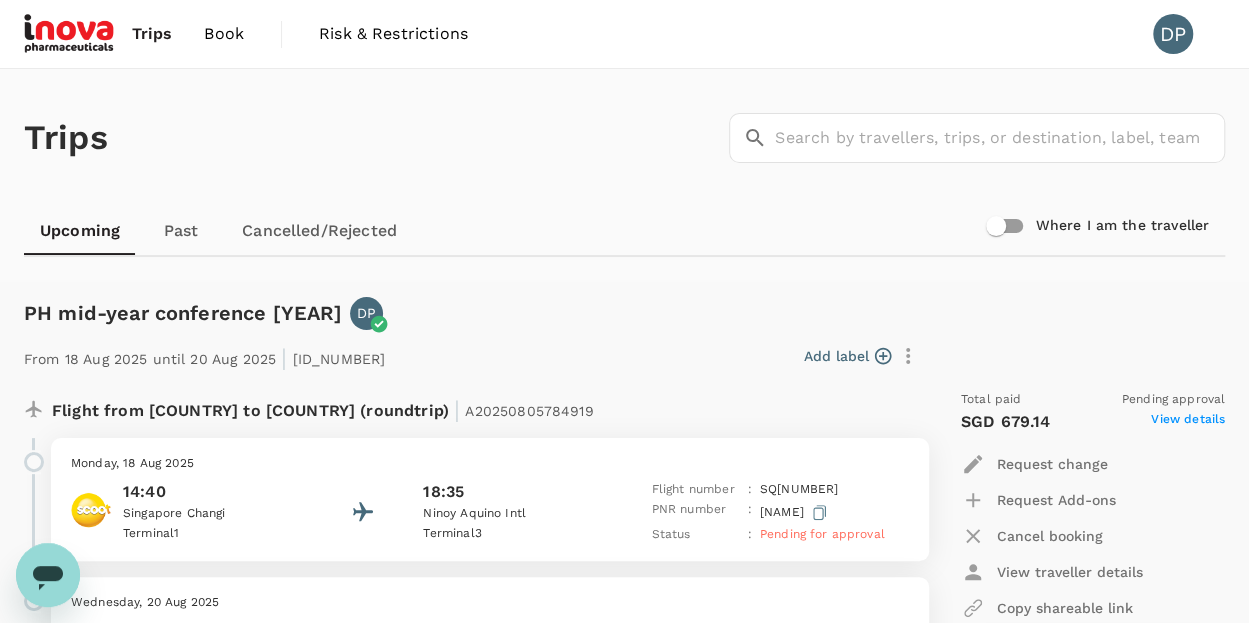 click on "Book" at bounding box center (224, 34) 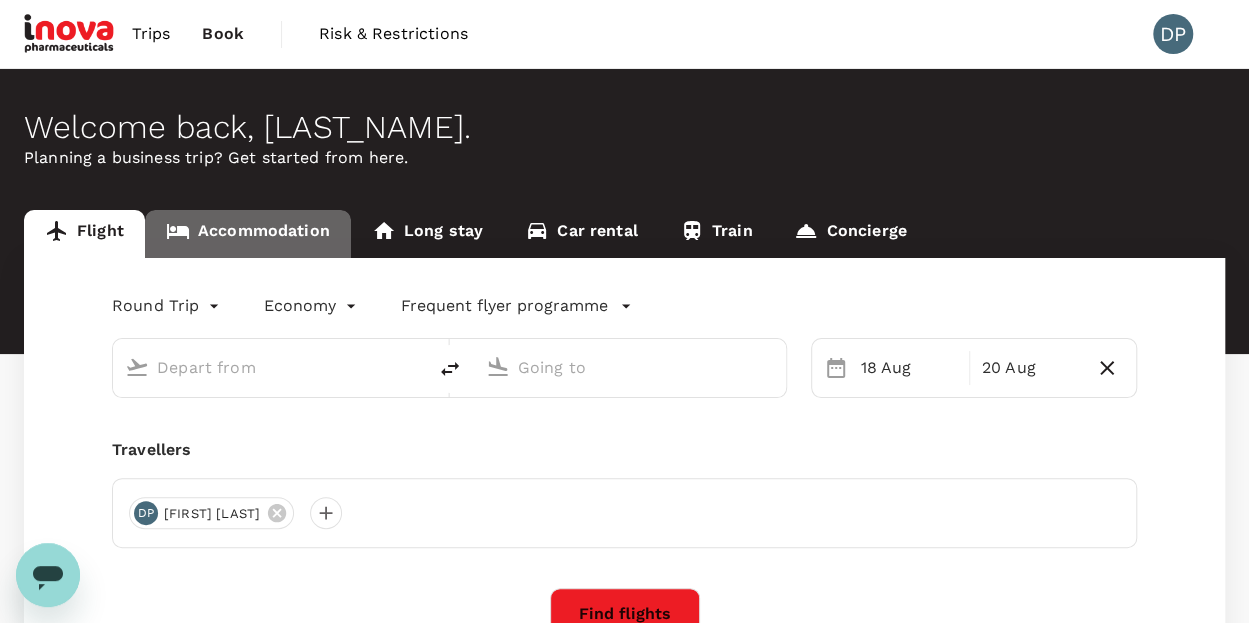 click on "Accommodation" at bounding box center [248, 234] 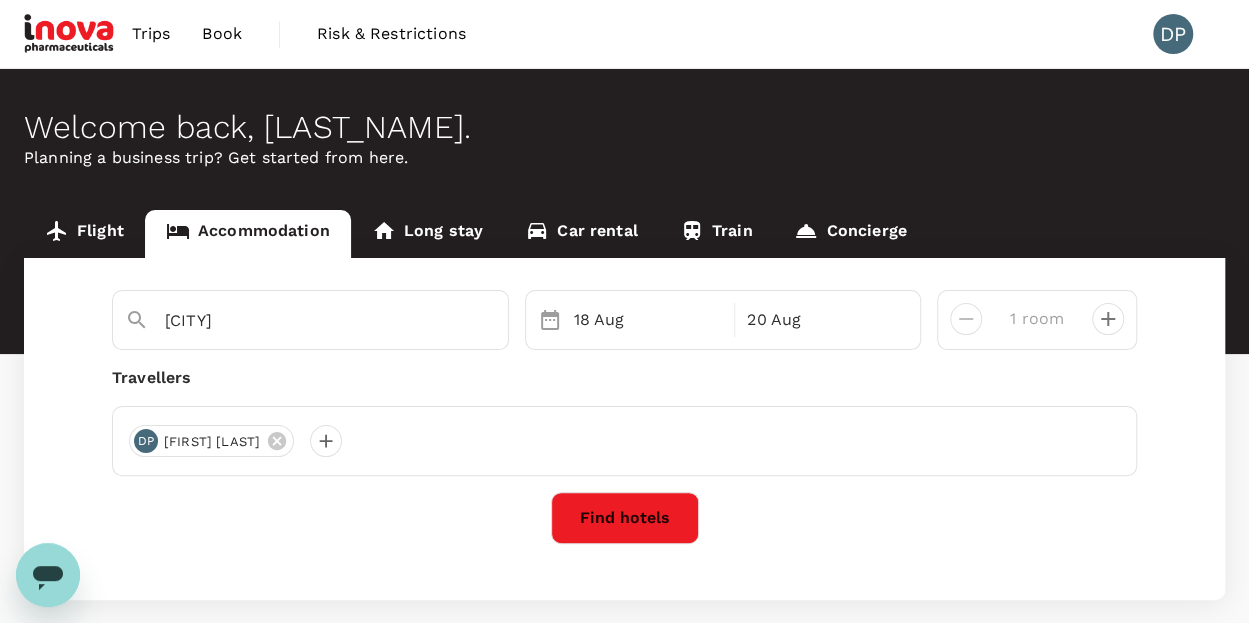 scroll, scrollTop: 100, scrollLeft: 0, axis: vertical 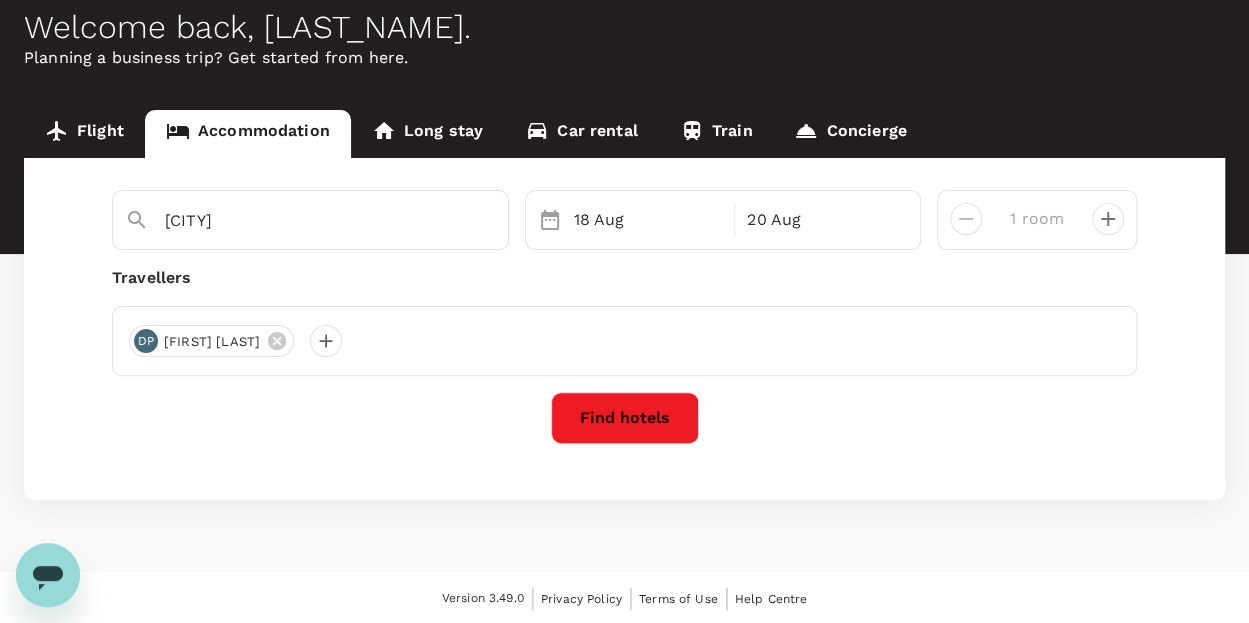 click on "Find hotels" at bounding box center (625, 418) 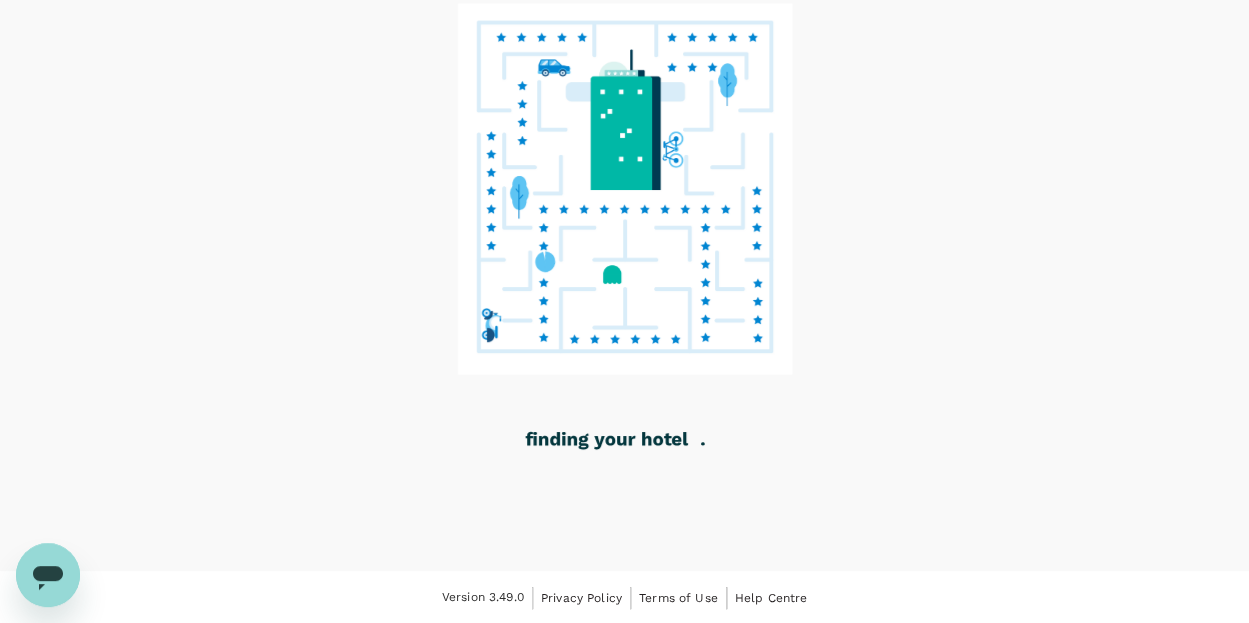 scroll, scrollTop: 0, scrollLeft: 0, axis: both 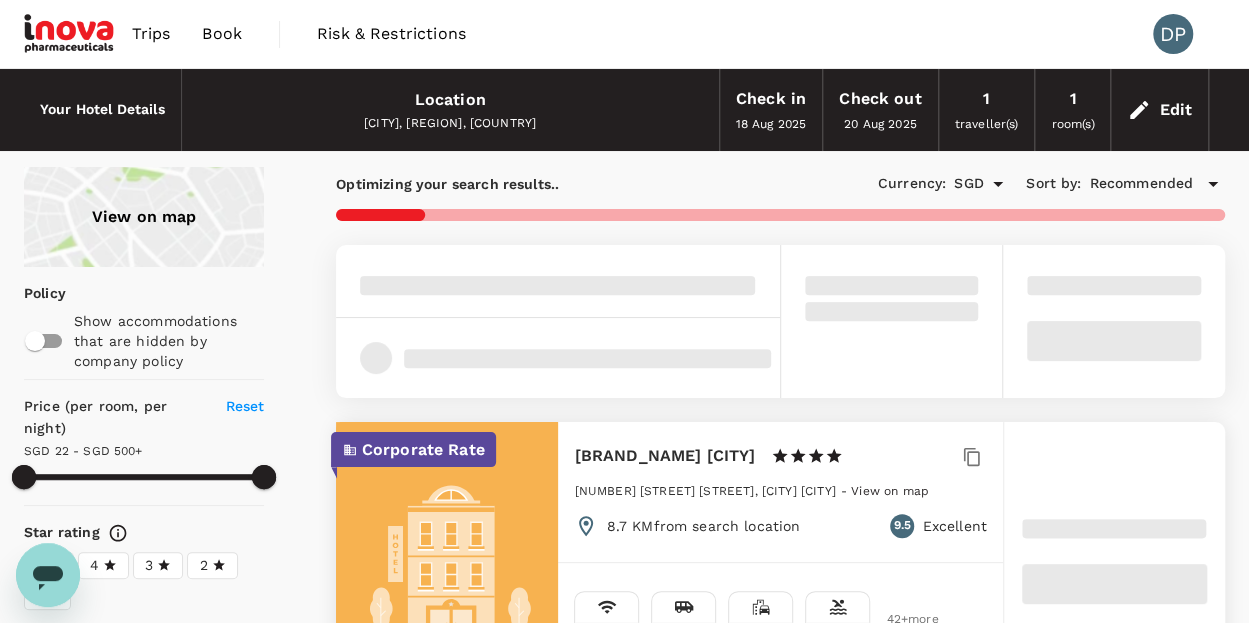 type on "499.94" 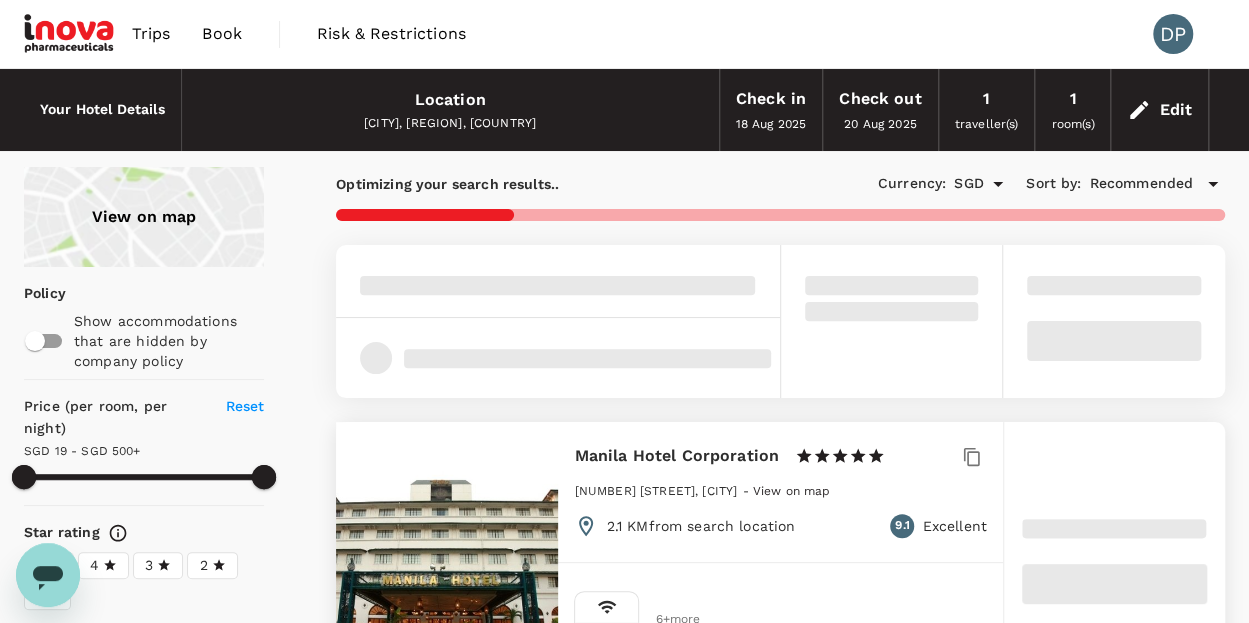 type on "18.94" 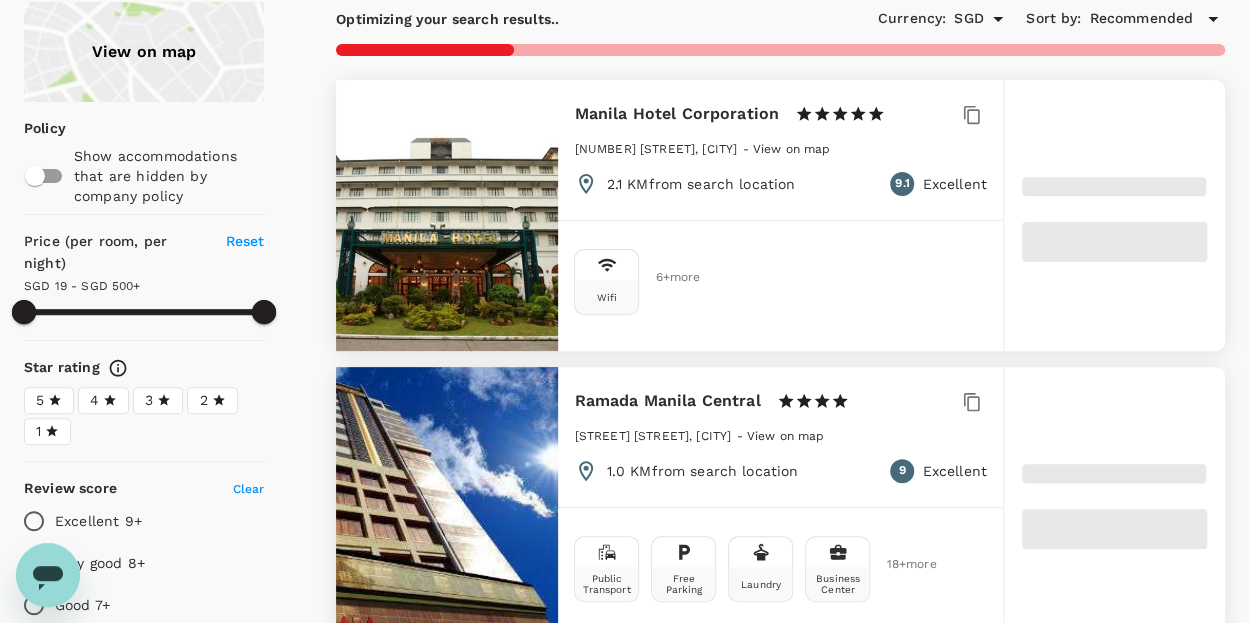 scroll, scrollTop: 0, scrollLeft: 0, axis: both 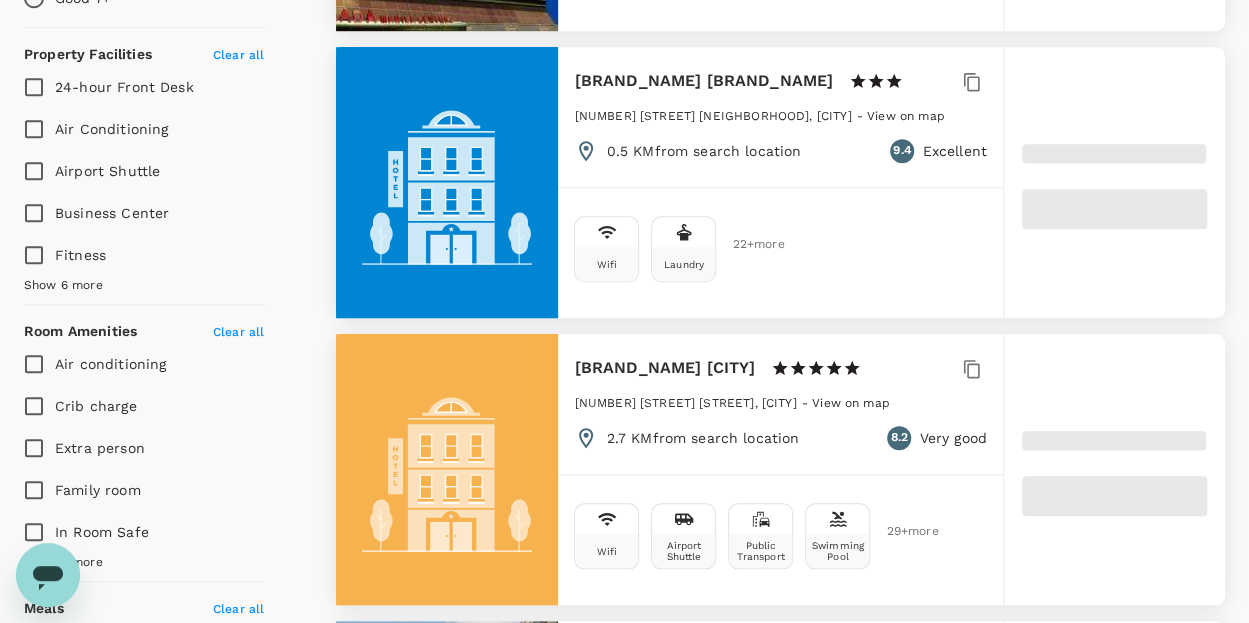 type on "499.81" 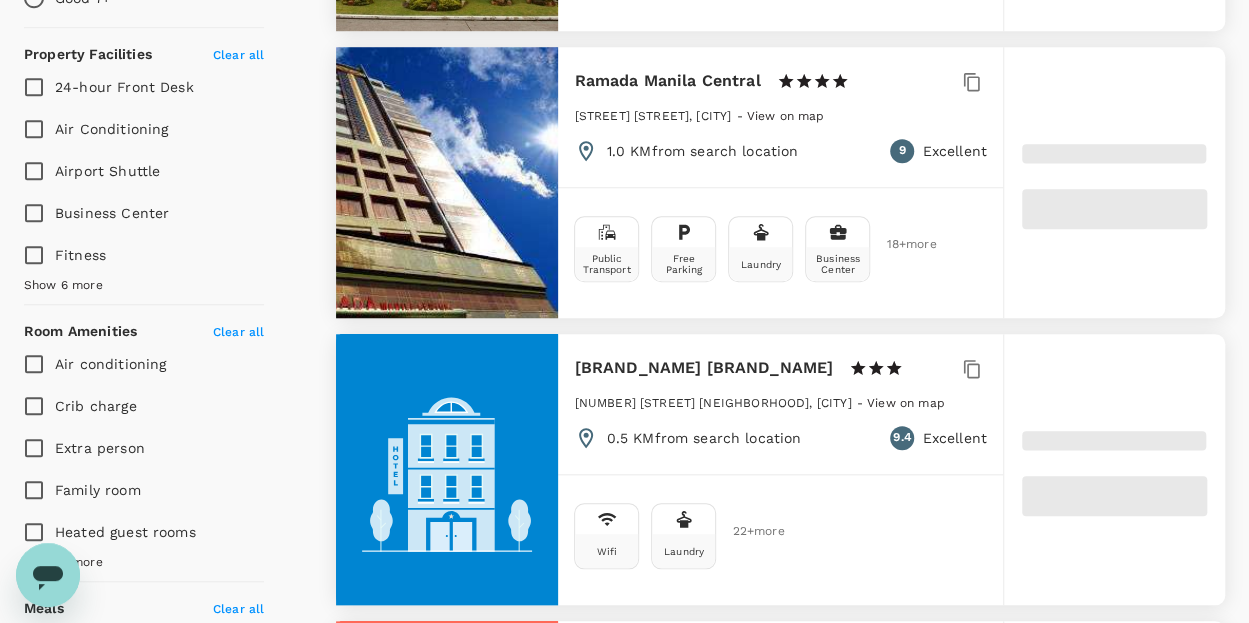 type on "11.81" 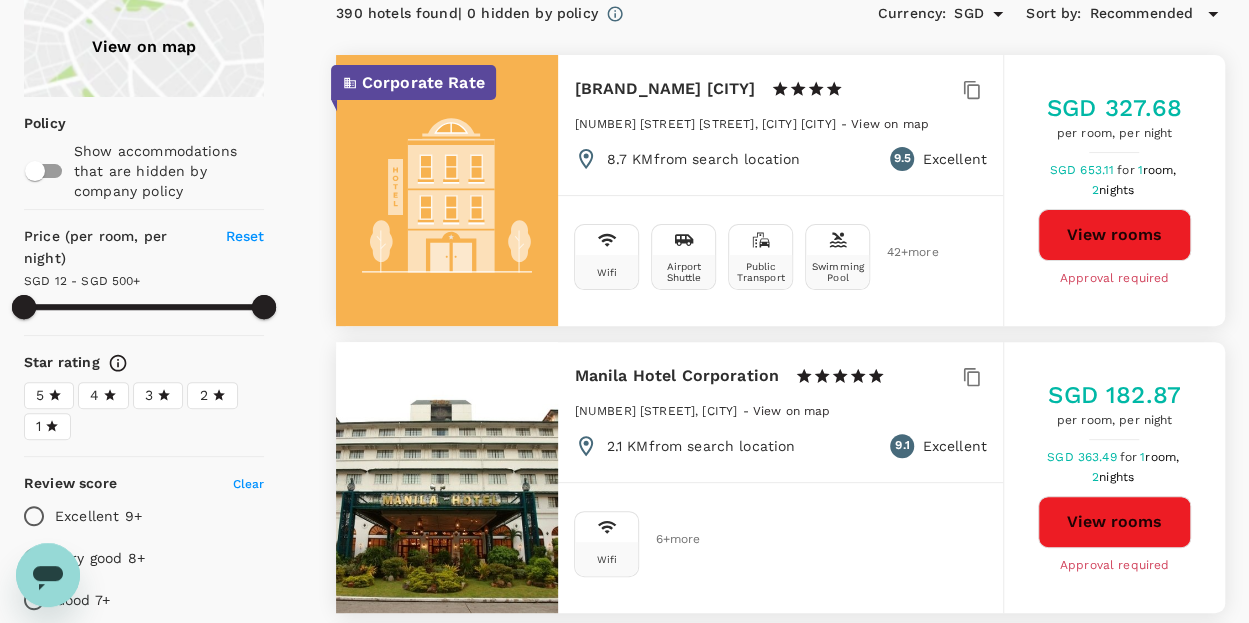 scroll, scrollTop: 0, scrollLeft: 0, axis: both 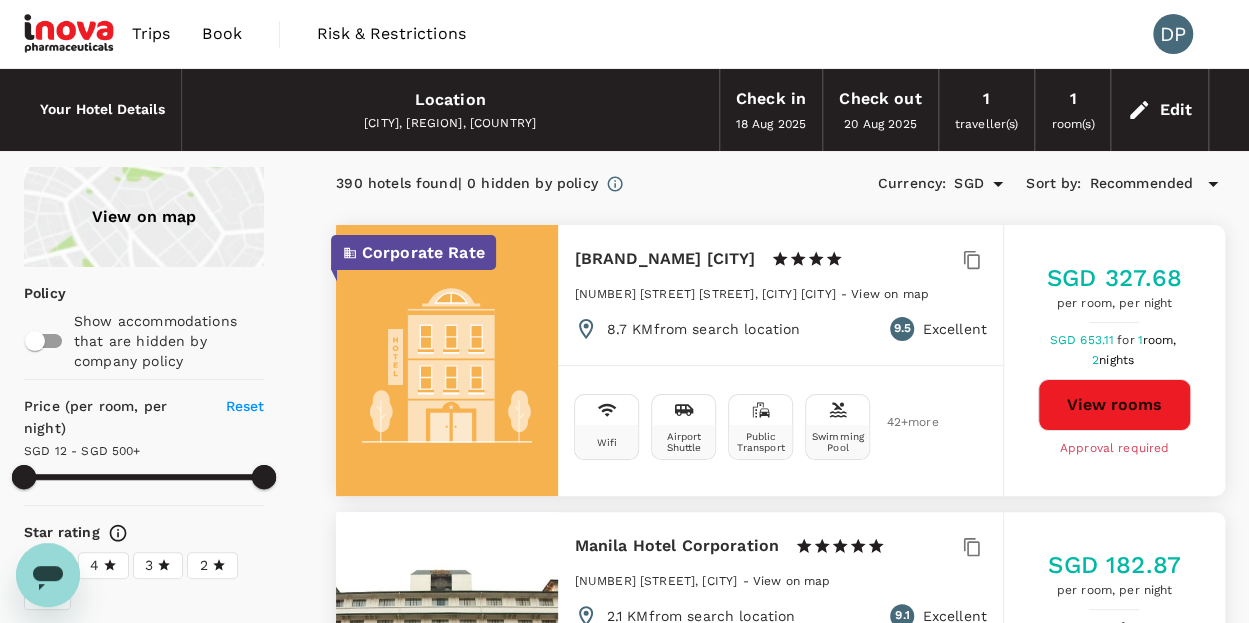 click on "Edit" at bounding box center (1159, 110) 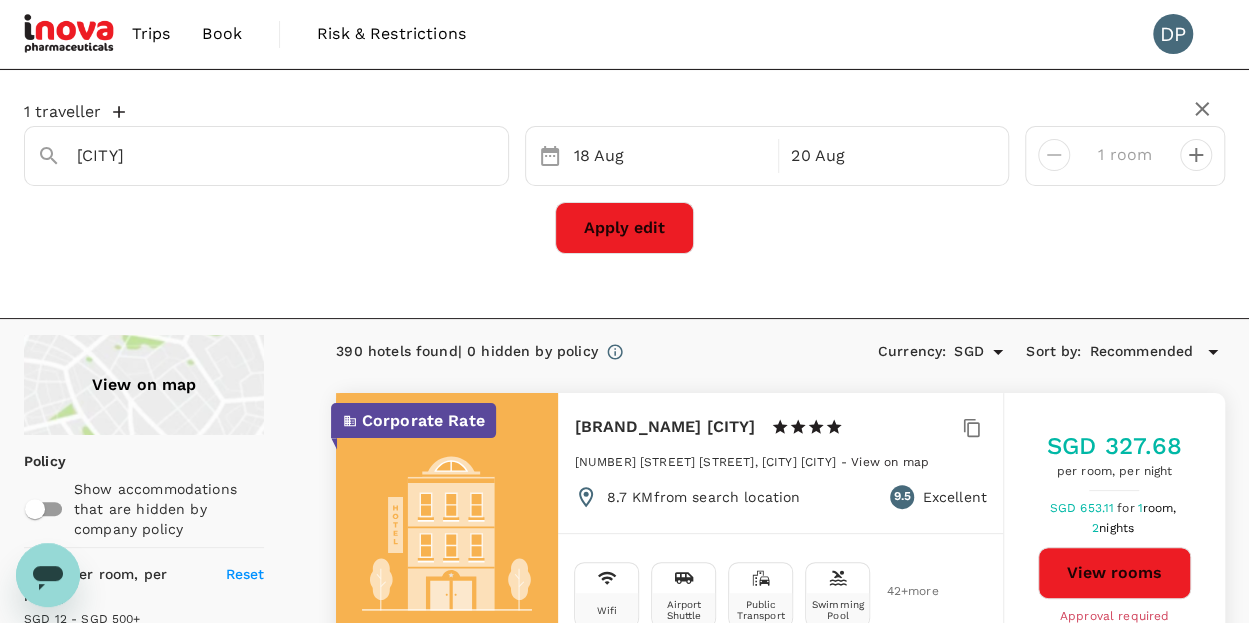 click 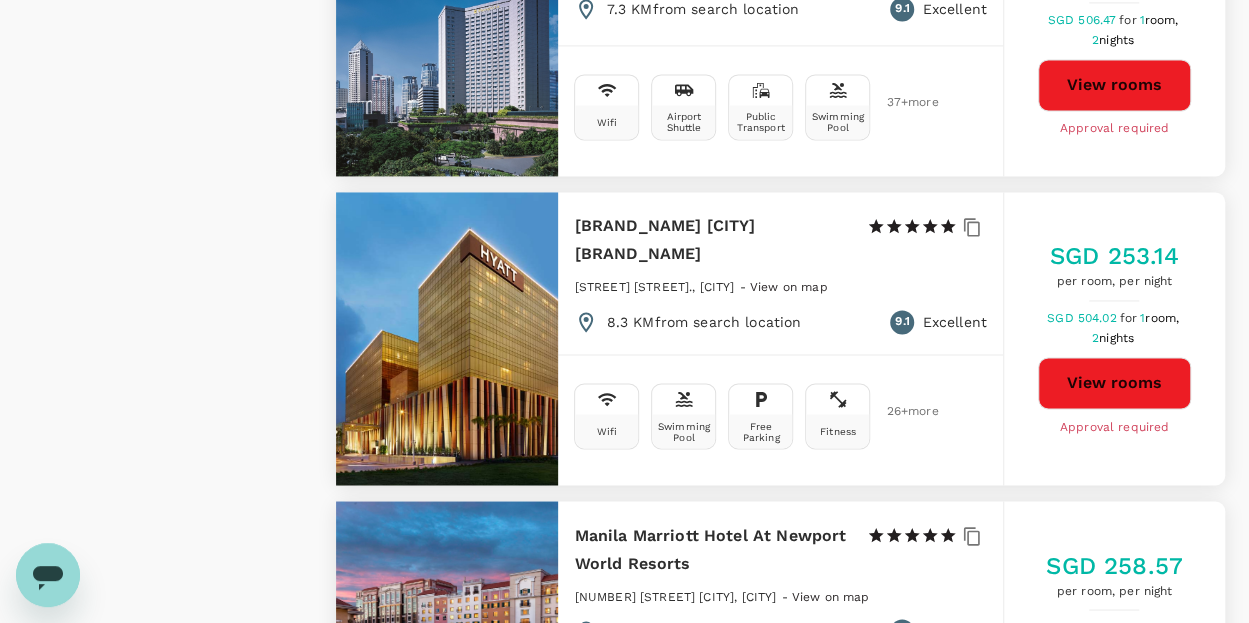 scroll, scrollTop: 5754, scrollLeft: 0, axis: vertical 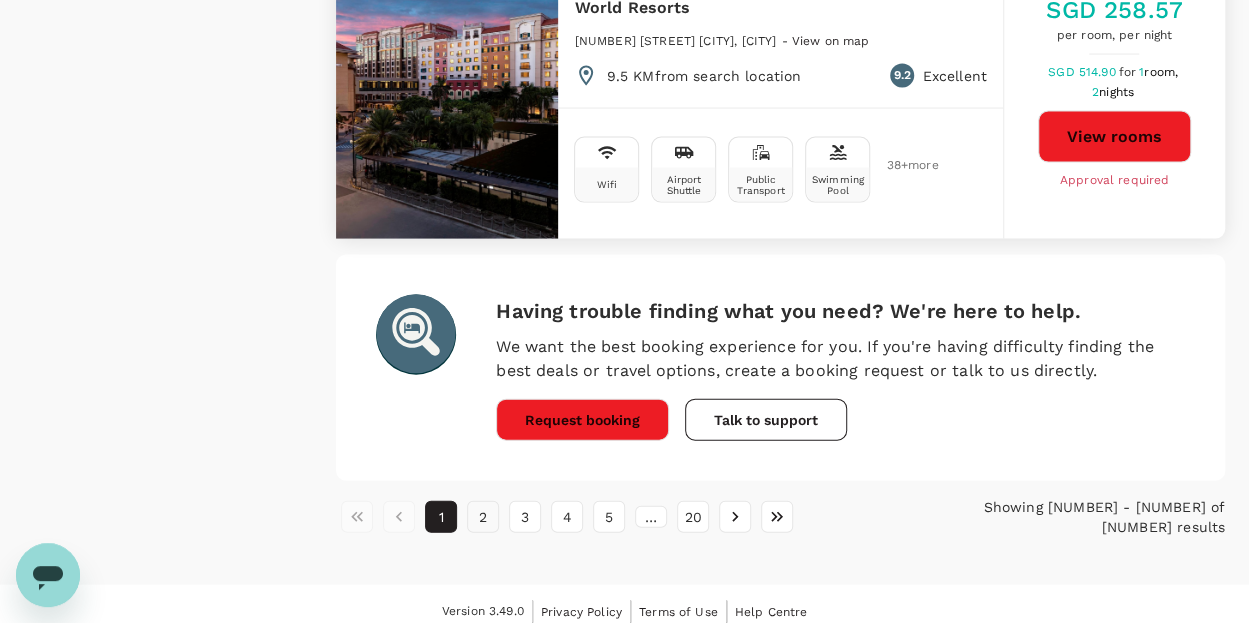 click on "2" at bounding box center [483, 517] 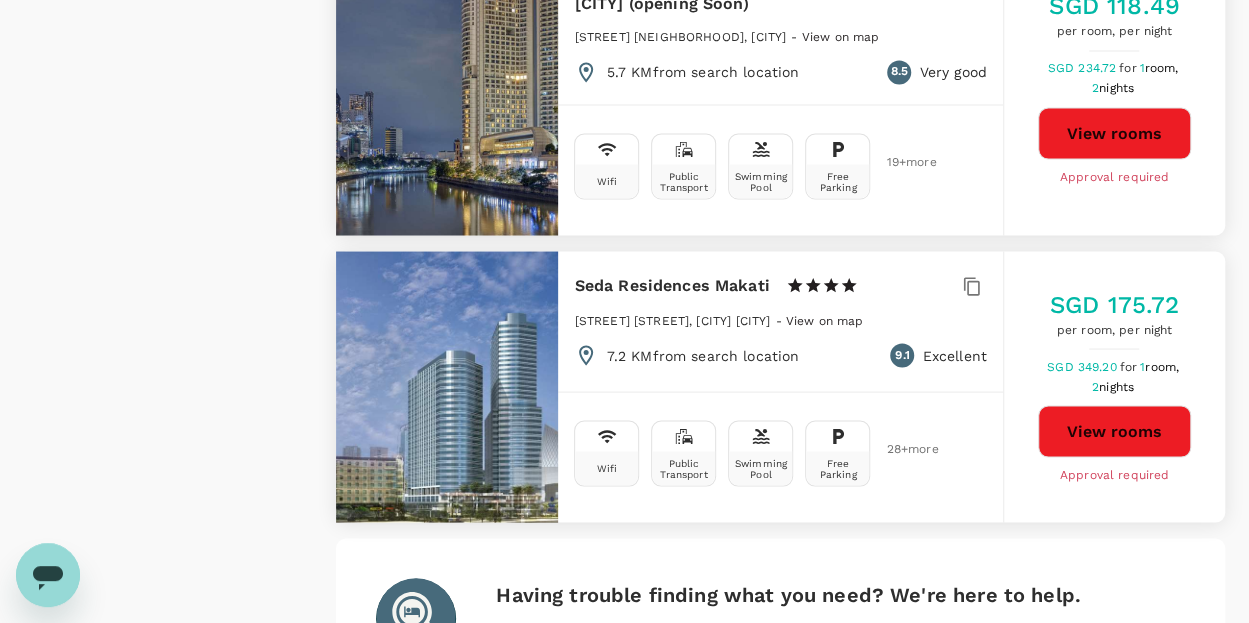 scroll, scrollTop: 5734, scrollLeft: 0, axis: vertical 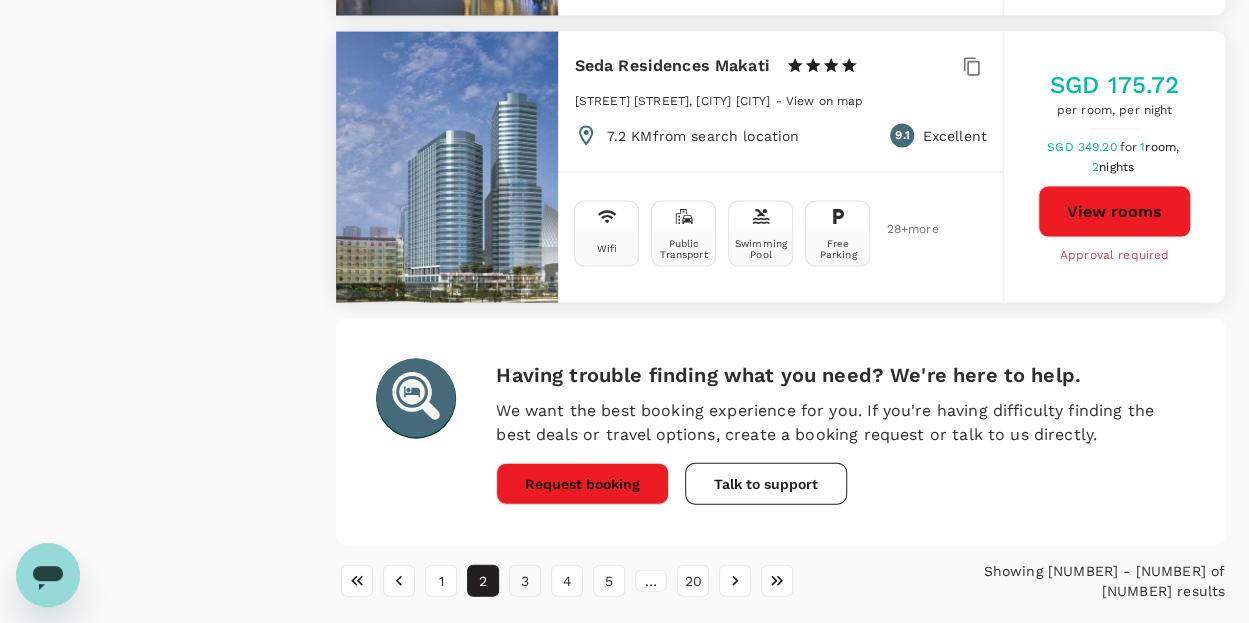 click on "3" at bounding box center (525, 581) 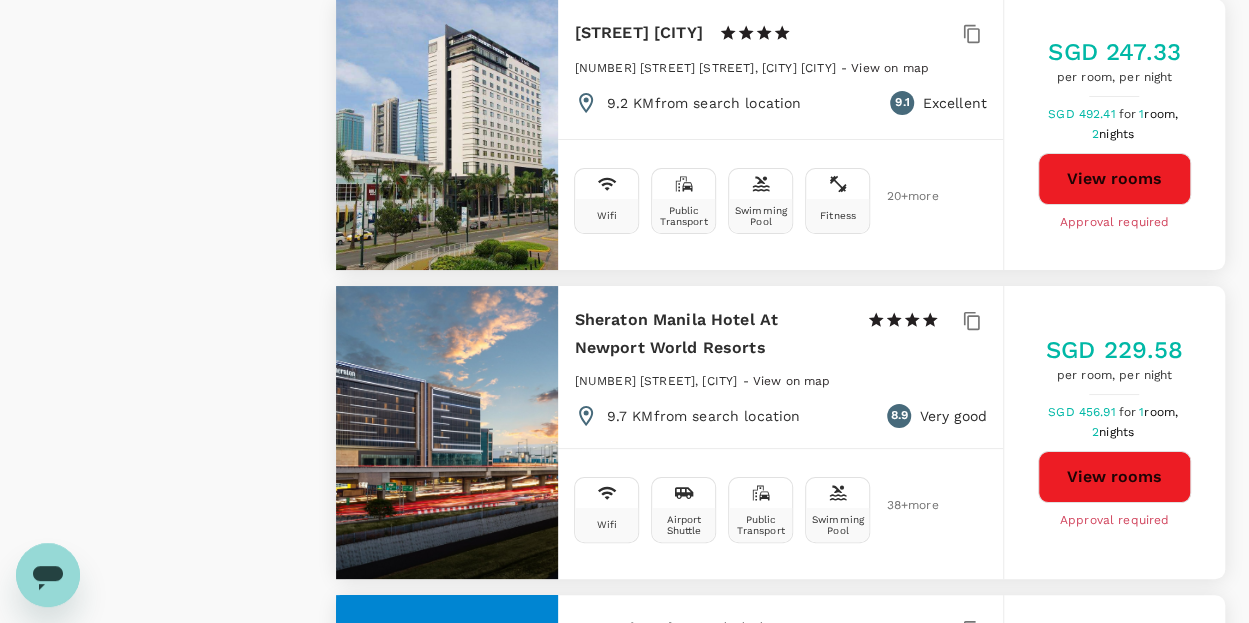 scroll, scrollTop: 3720, scrollLeft: 0, axis: vertical 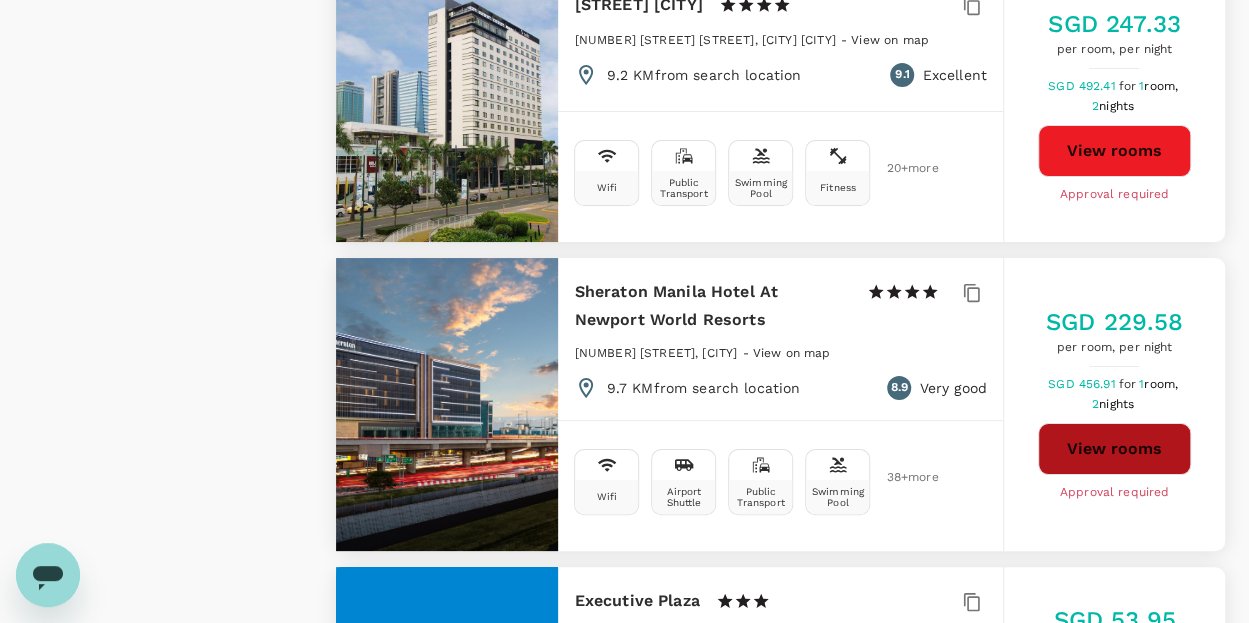 click on "View rooms" at bounding box center [1114, 449] 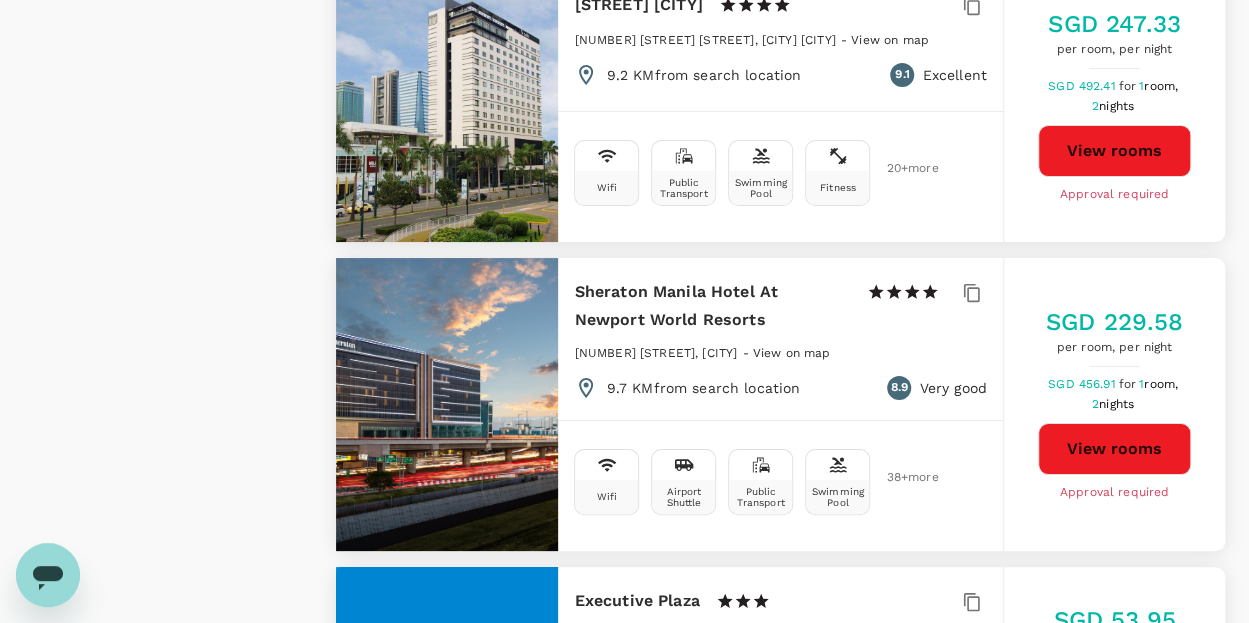 type on "499.81" 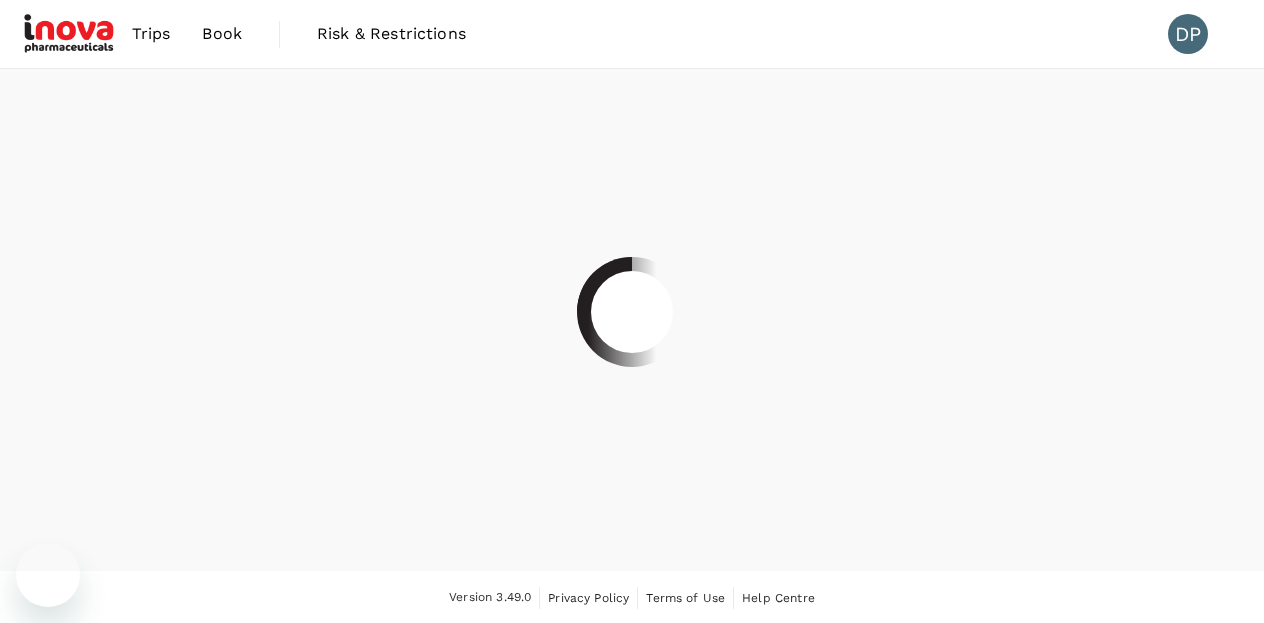 scroll, scrollTop: 0, scrollLeft: 0, axis: both 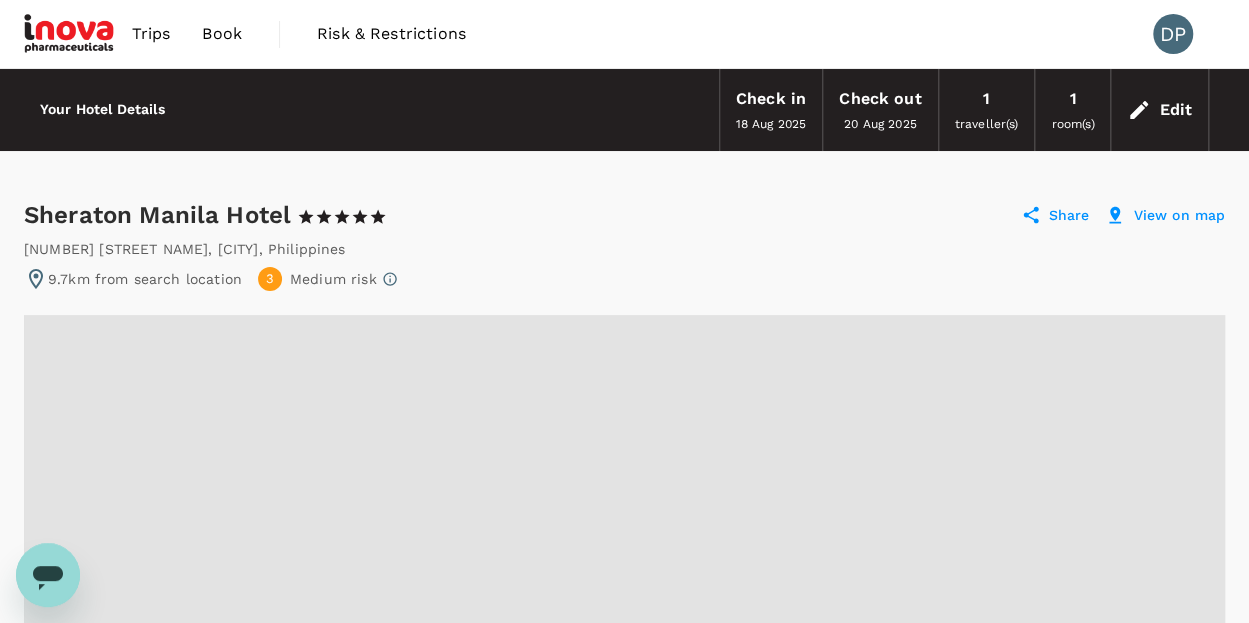 radio on "true" 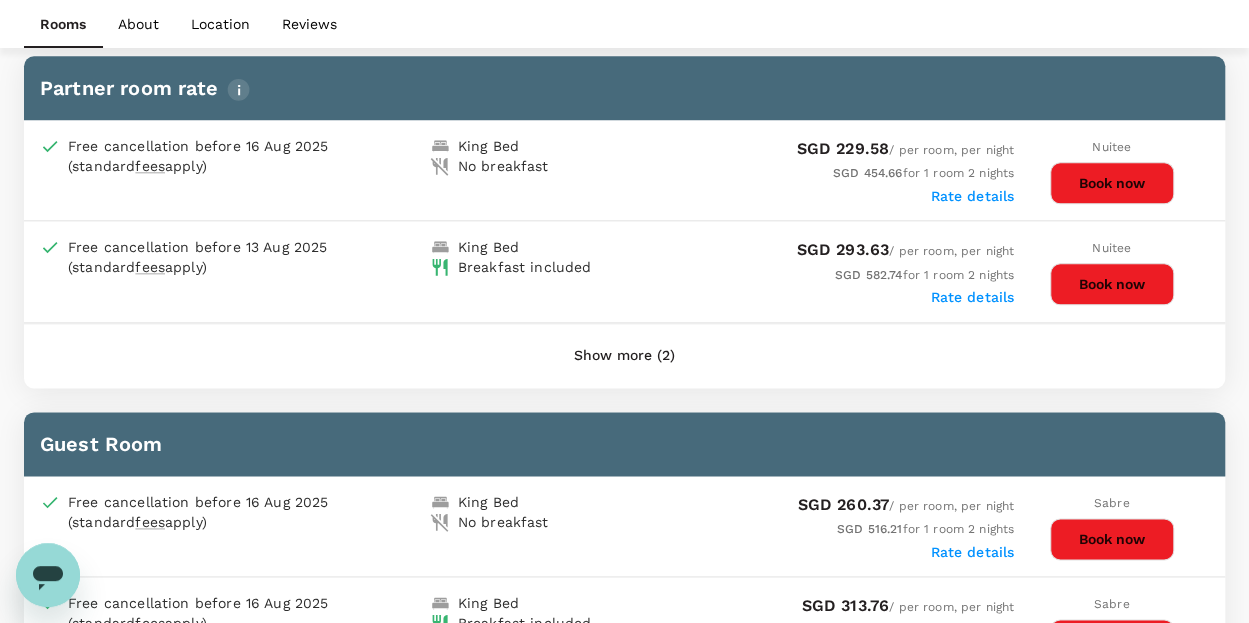 scroll, scrollTop: 1038, scrollLeft: 0, axis: vertical 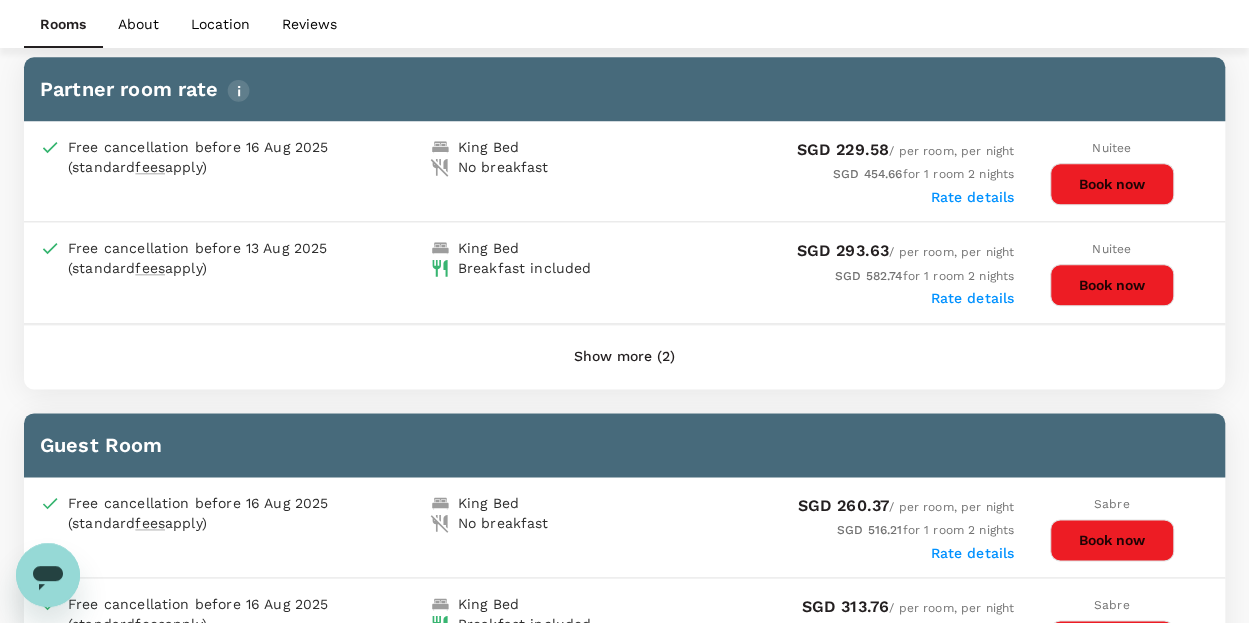 click on "Show more (2)" at bounding box center [624, 357] 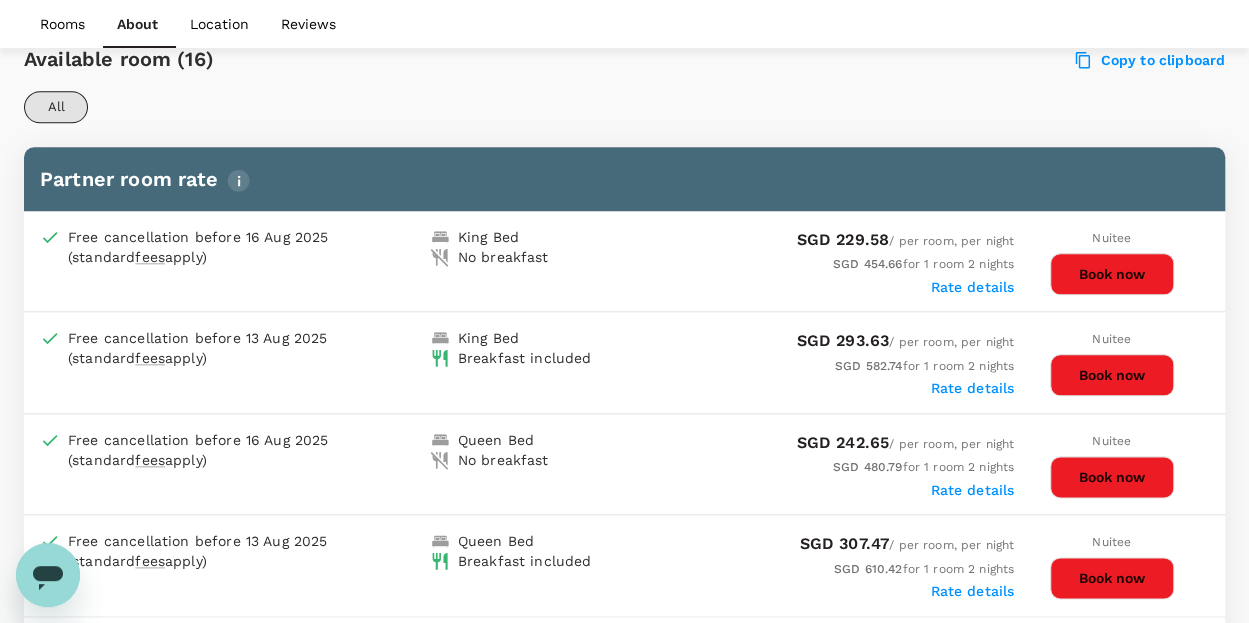 scroll, scrollTop: 945, scrollLeft: 0, axis: vertical 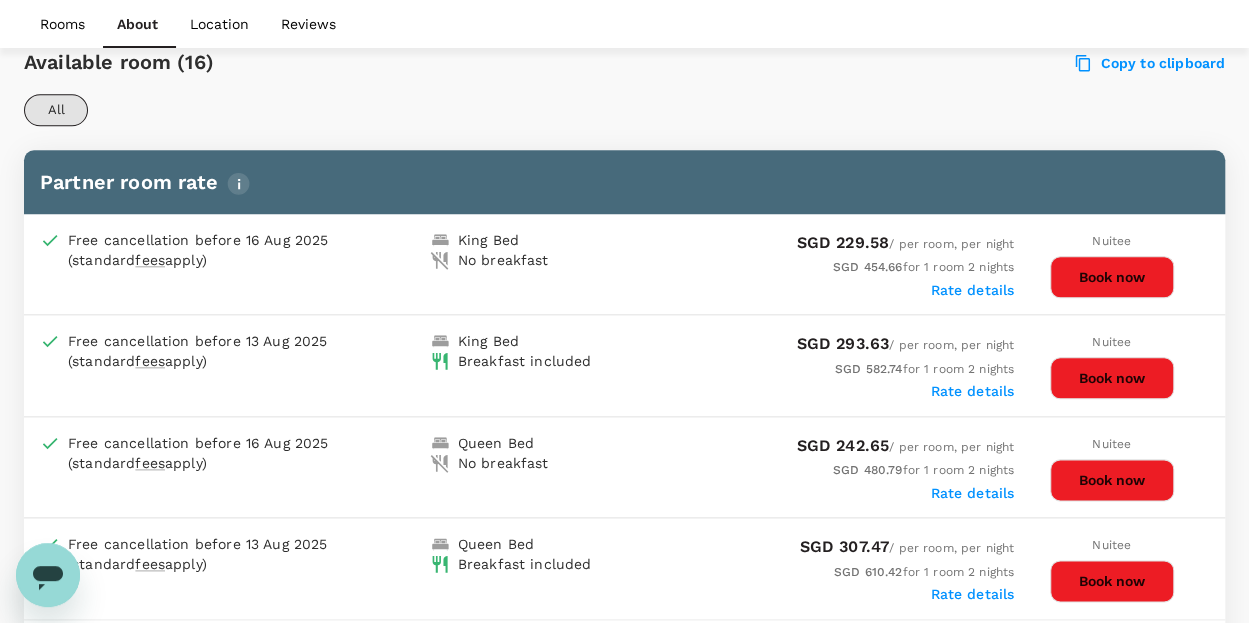 click on "Book now" at bounding box center [1112, 378] 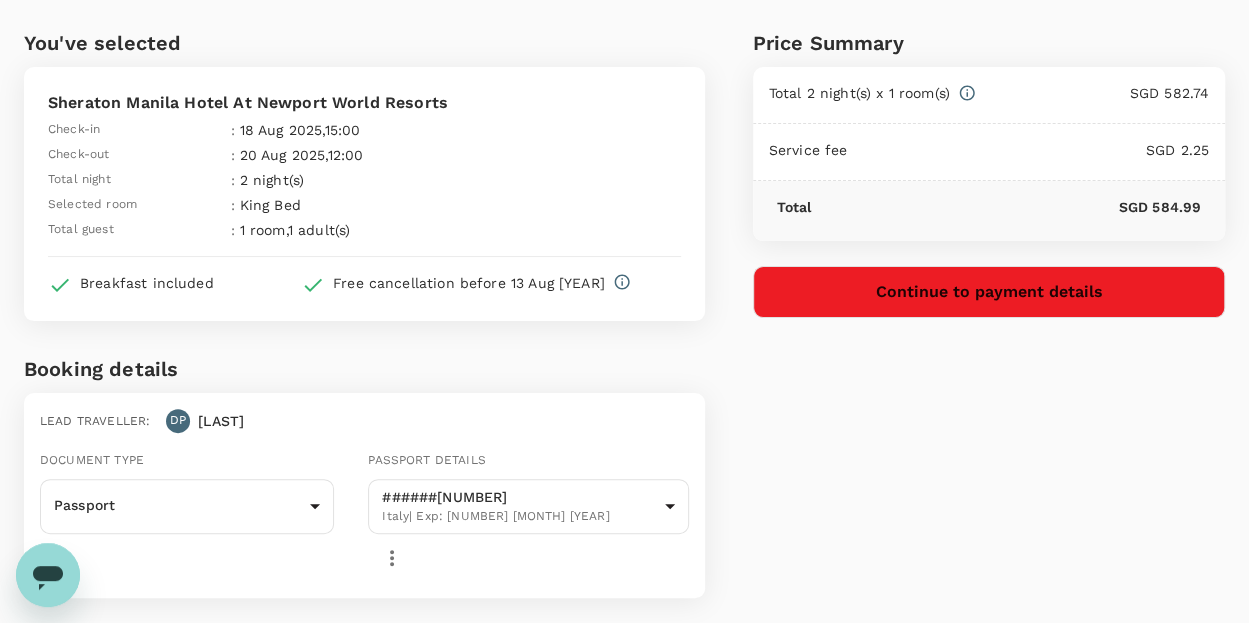 scroll, scrollTop: 50, scrollLeft: 0, axis: vertical 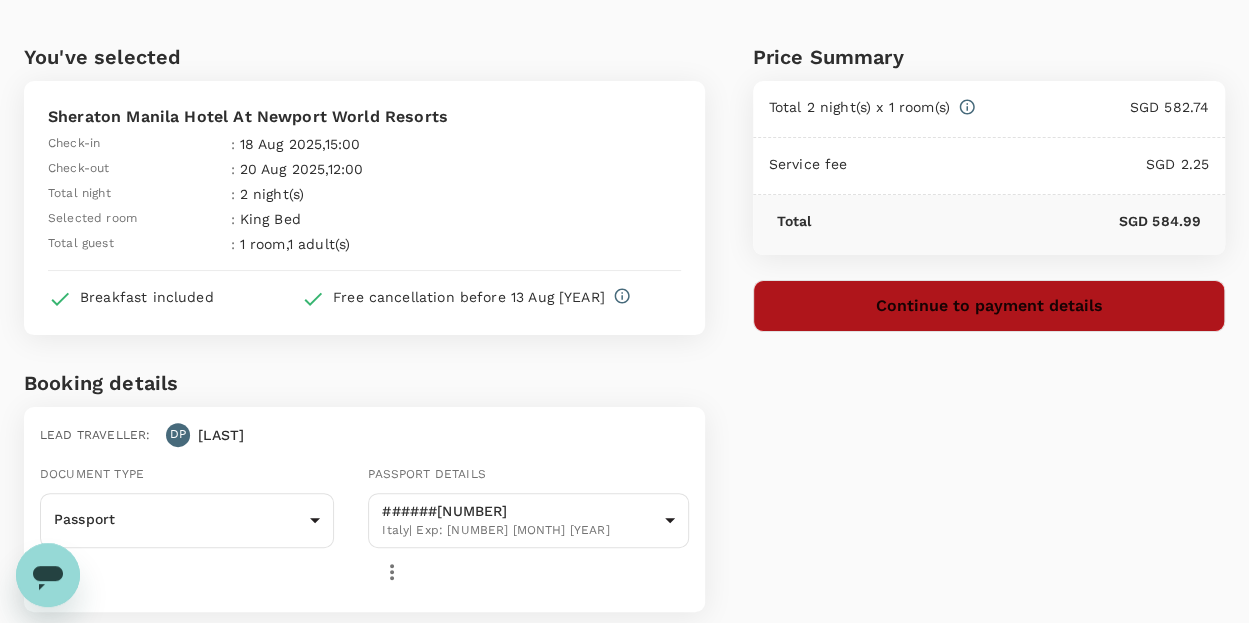 click on "Continue to payment details" at bounding box center (989, 306) 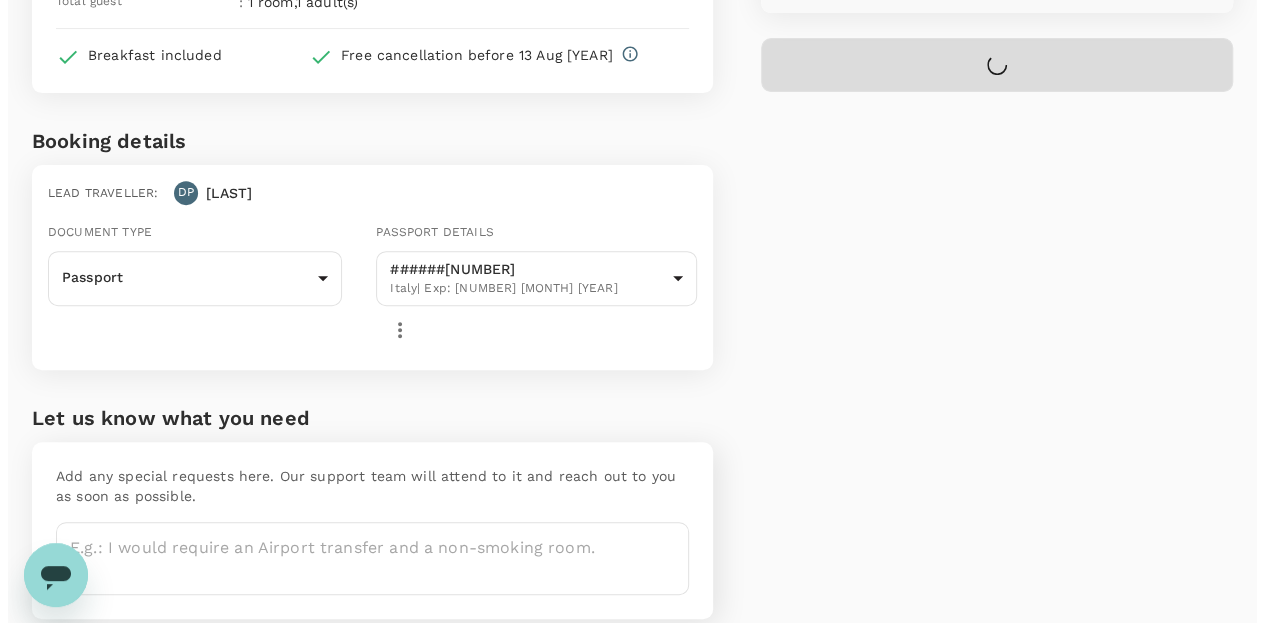 scroll, scrollTop: 296, scrollLeft: 0, axis: vertical 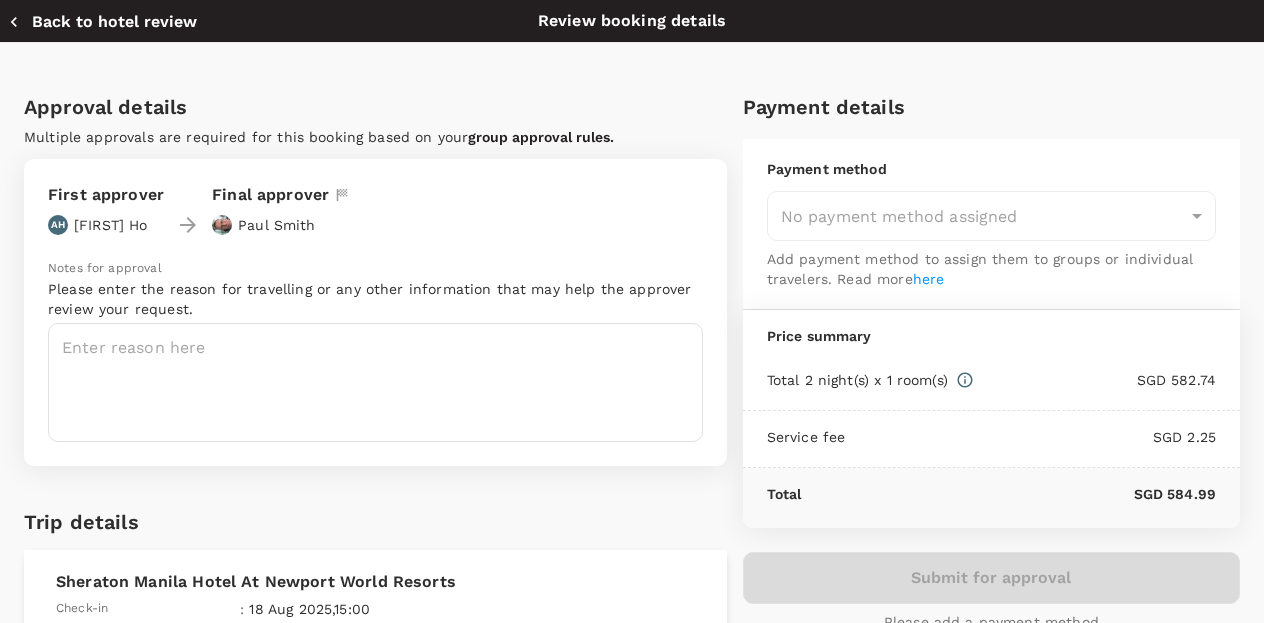 type on "9e677c2c-1b51-4fb9-8b8e-e61d94c42ce6" 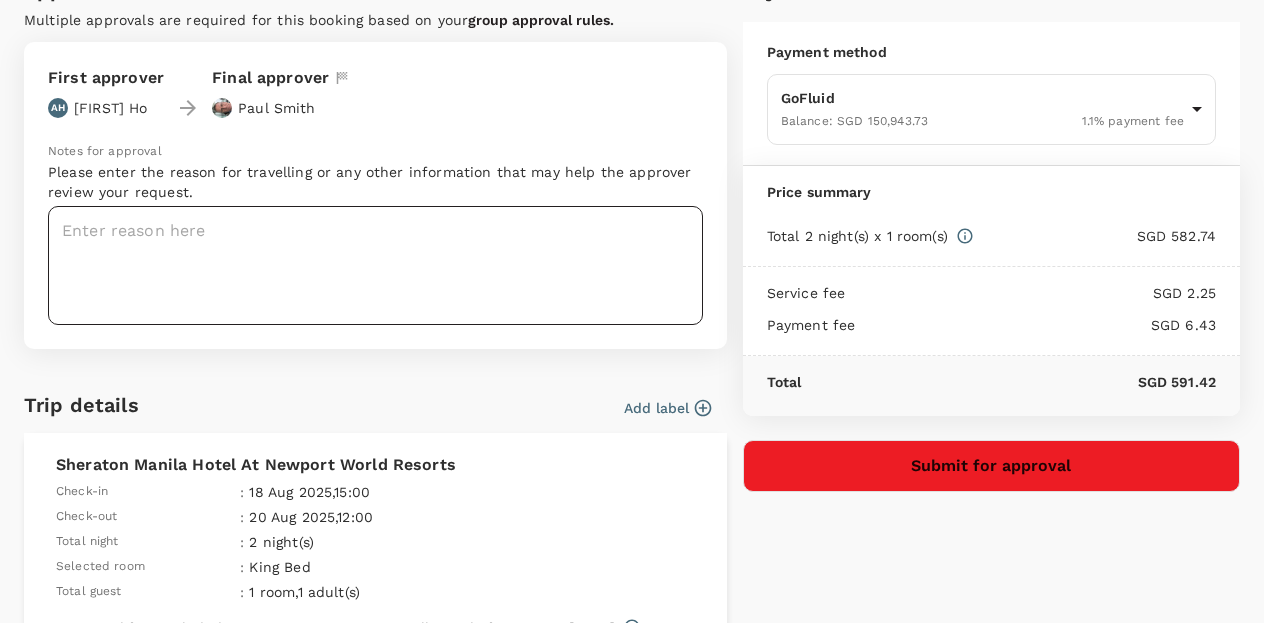 scroll, scrollTop: 0, scrollLeft: 0, axis: both 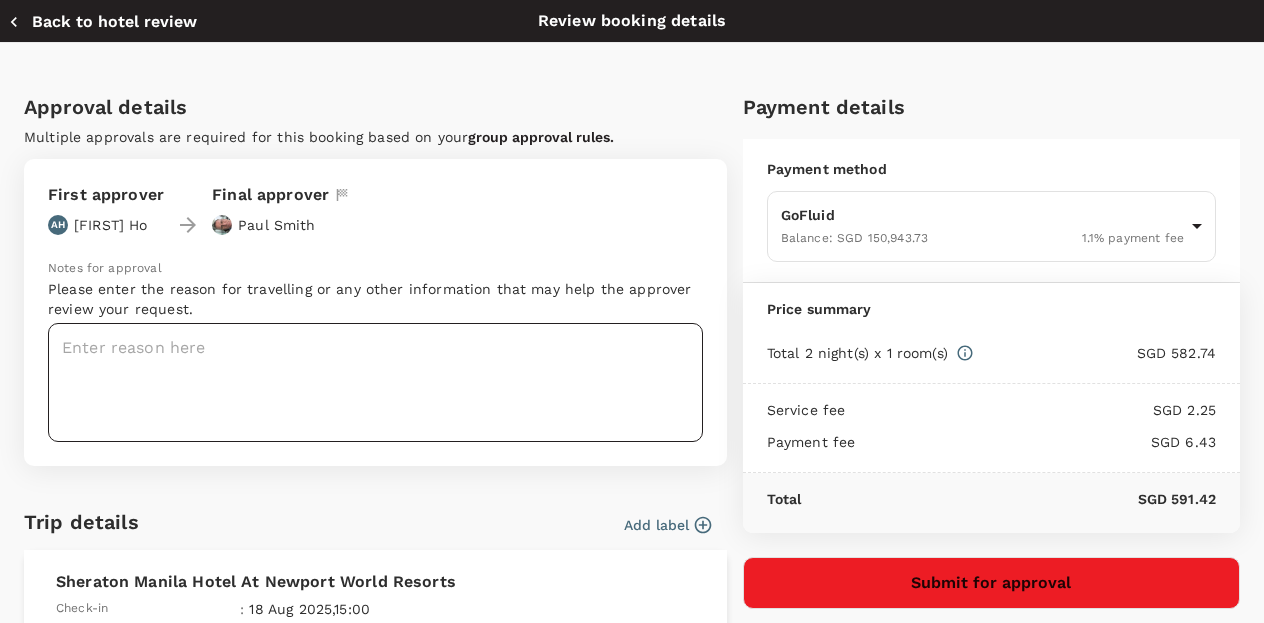 click at bounding box center (375, 382) 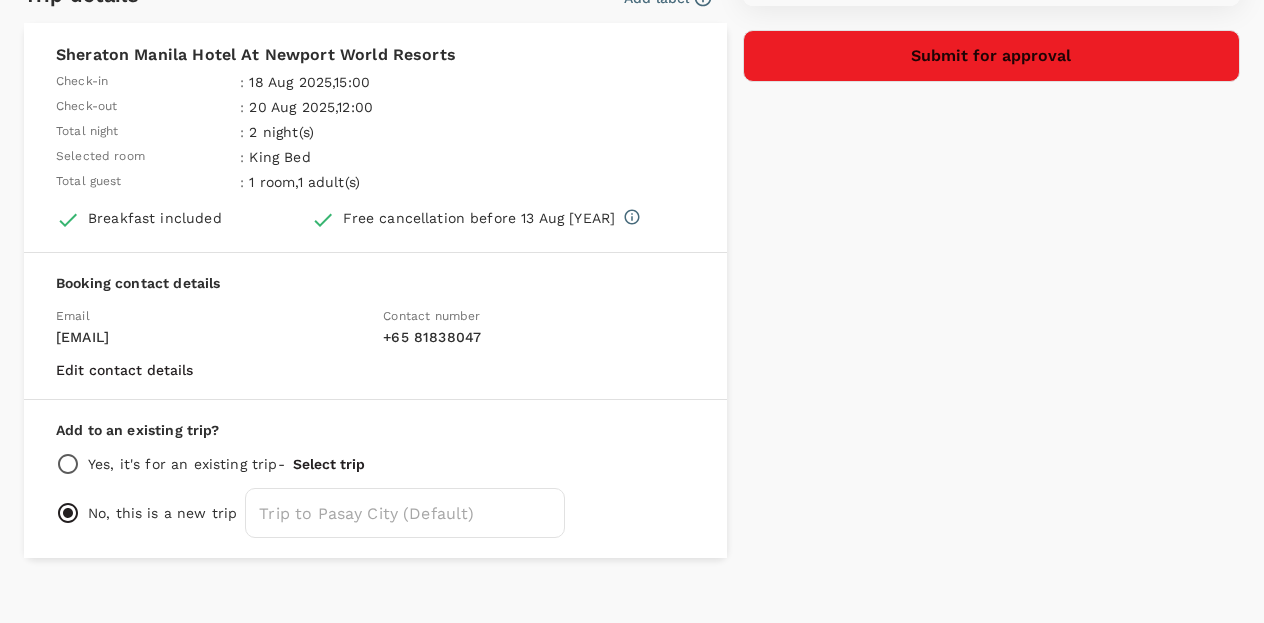 scroll, scrollTop: 536, scrollLeft: 0, axis: vertical 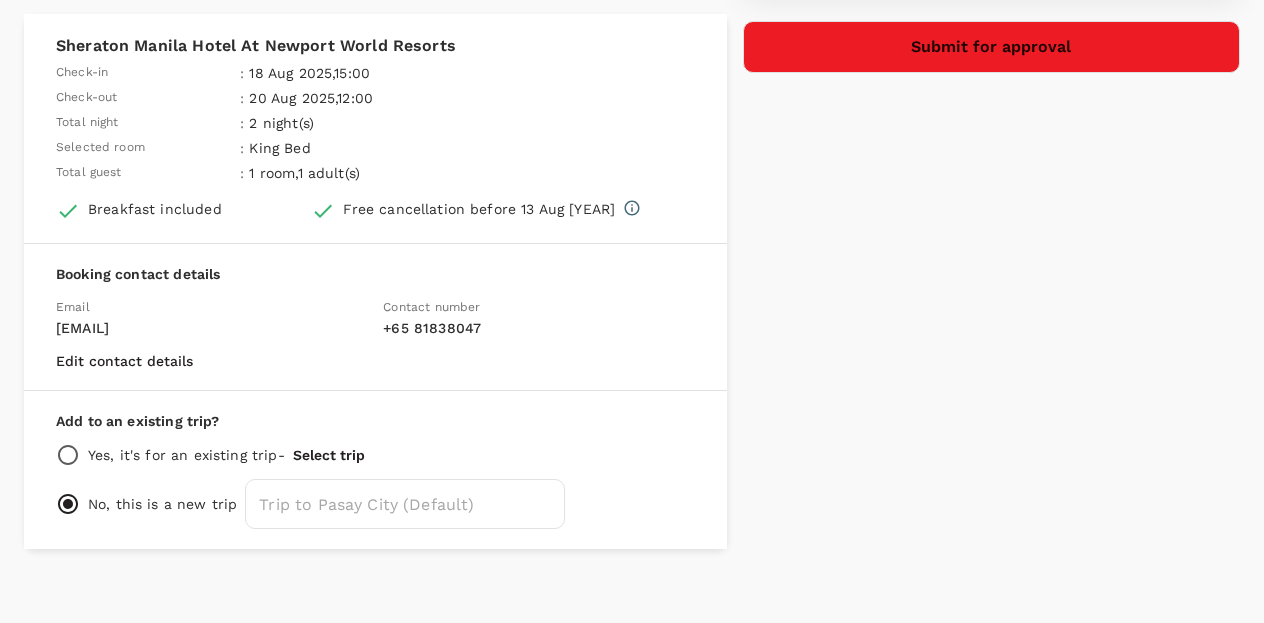 click on "Yes, it's for an existing trip  -" at bounding box center [186, 455] 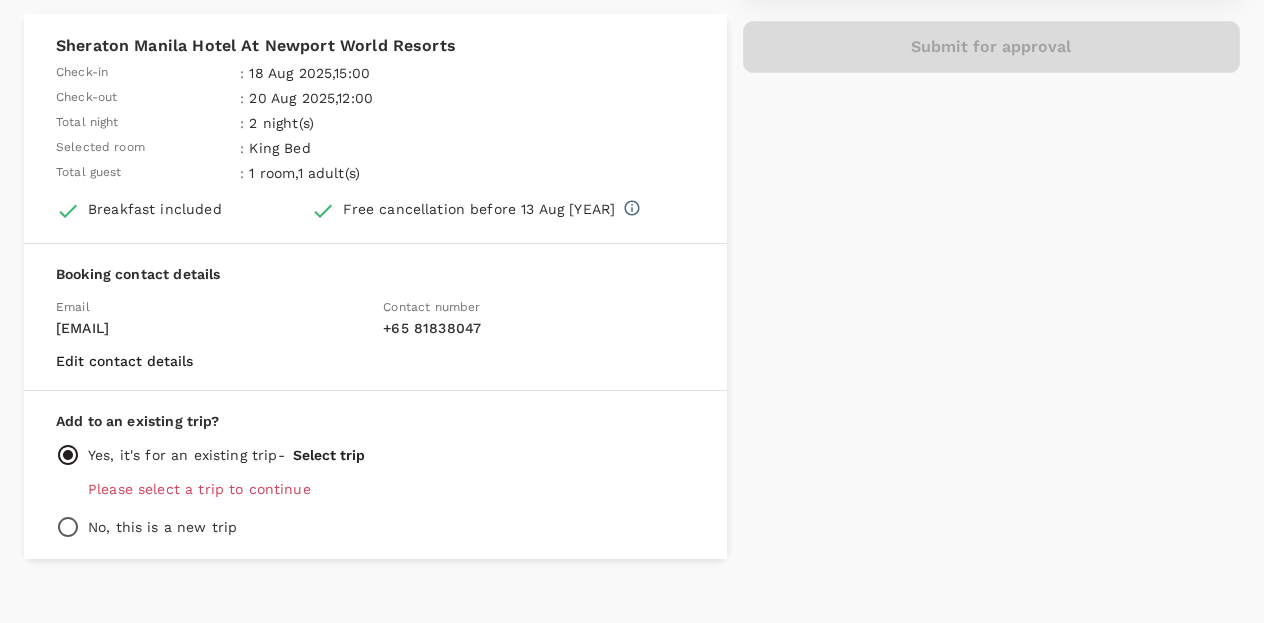 click on "Please select a trip to continue" at bounding box center [391, 489] 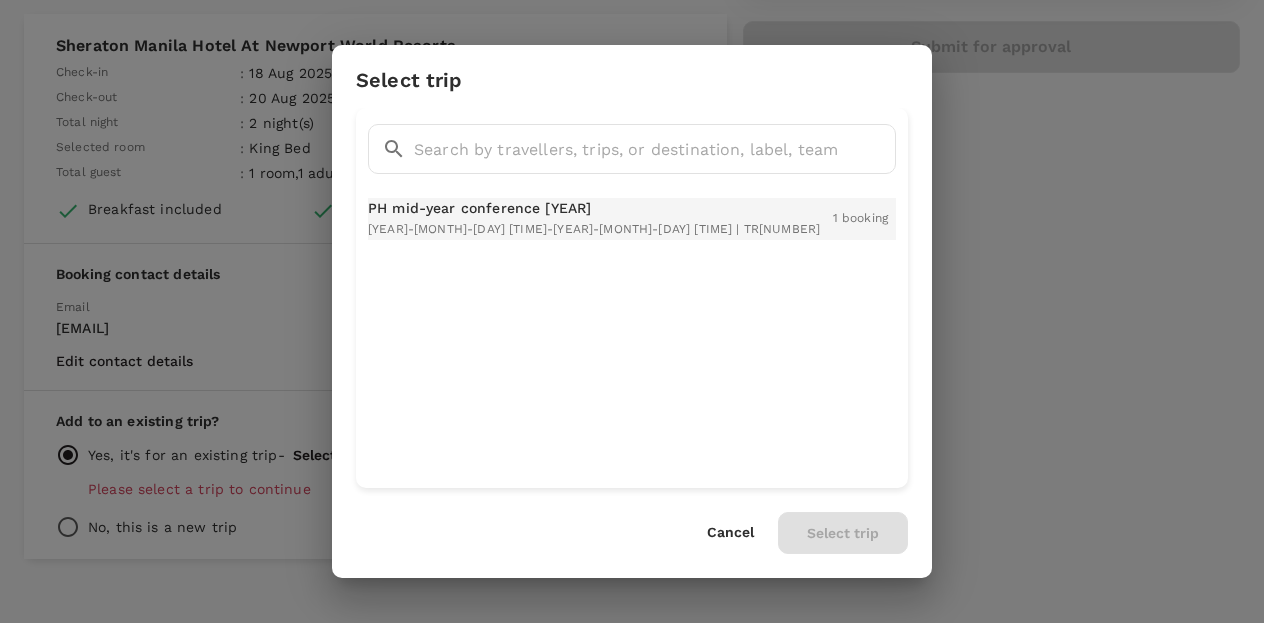 click on "2025-08-18 14:40:00  -  2025-08-20 20:30:00   | TR2508054492" at bounding box center [594, 229] 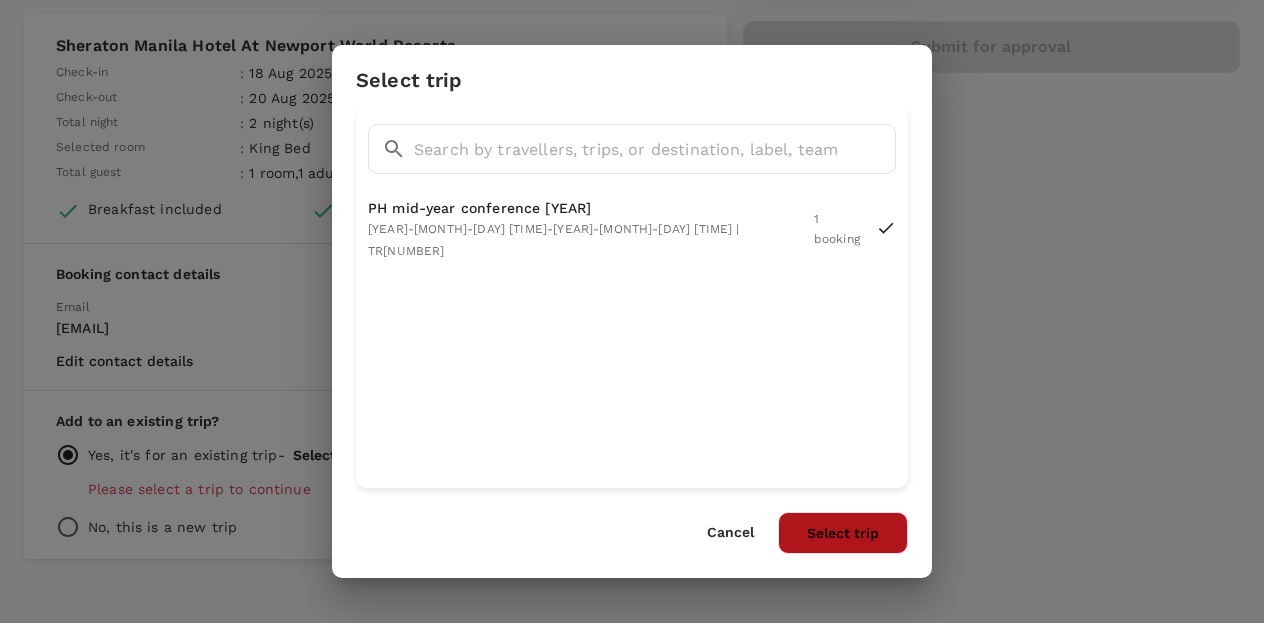 click on "Select trip" at bounding box center [843, 533] 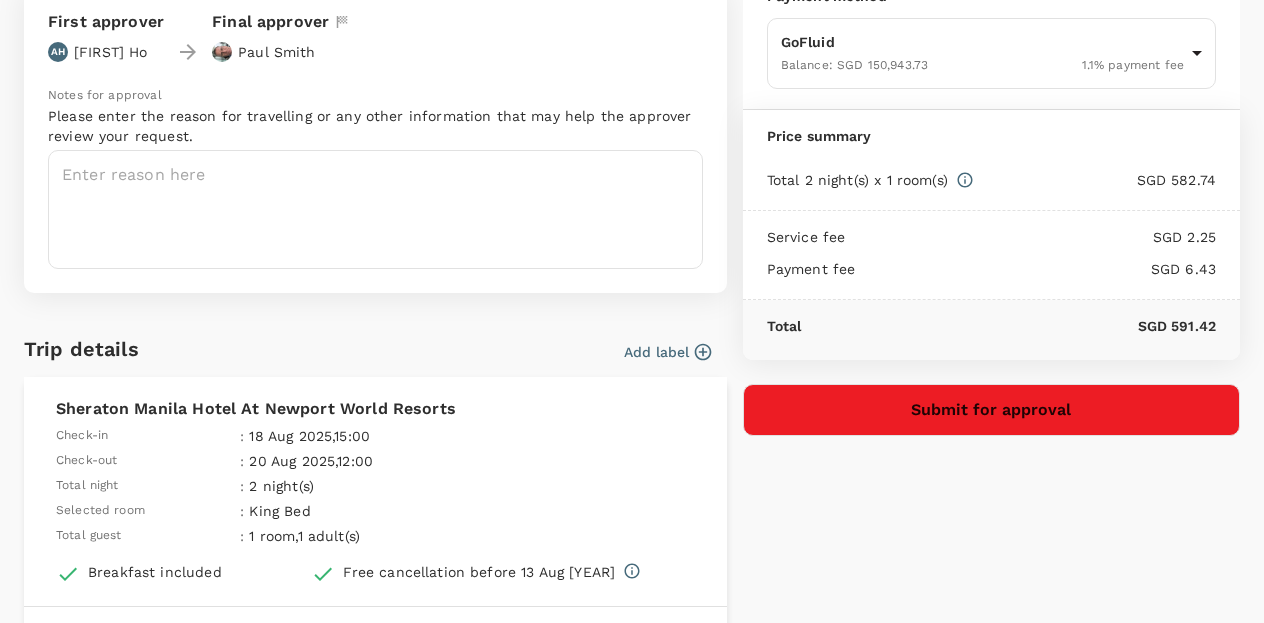 scroll, scrollTop: 172, scrollLeft: 0, axis: vertical 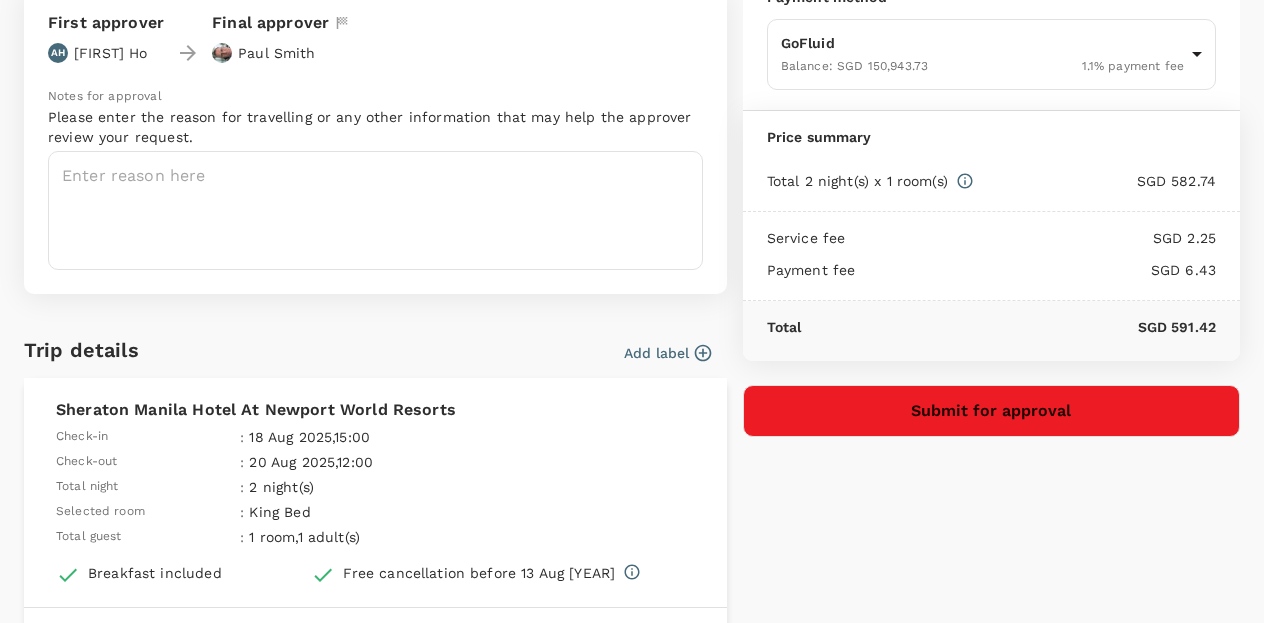 click on "Submit for approval" at bounding box center [991, 411] 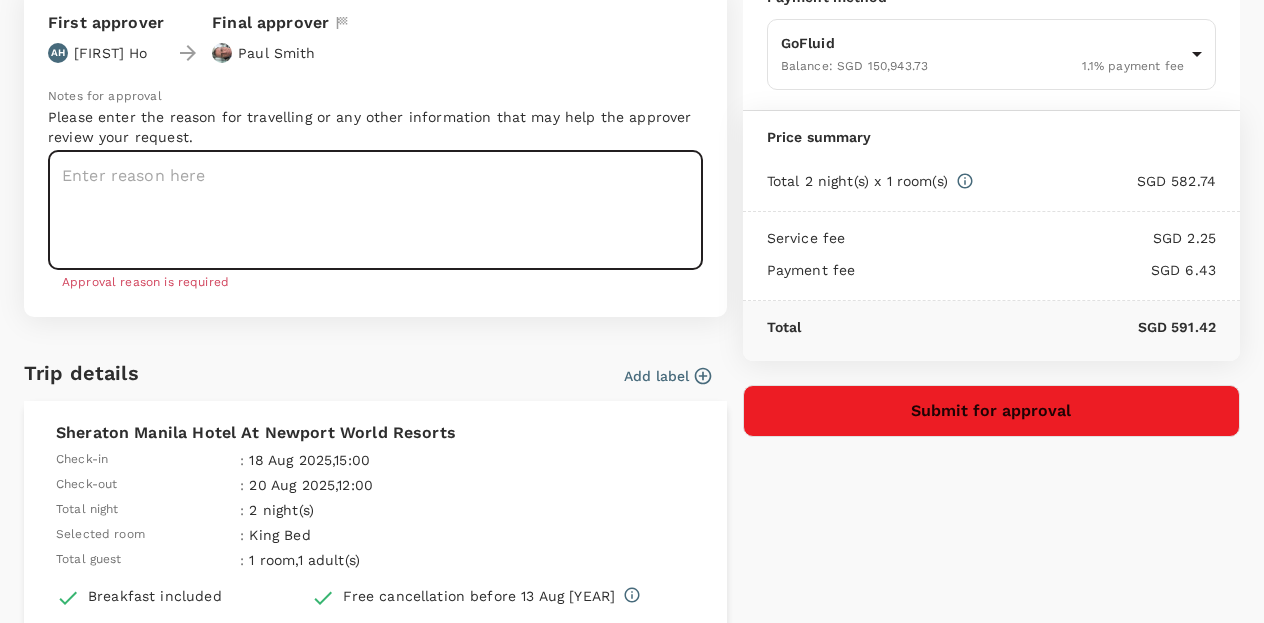 click at bounding box center (375, 210) 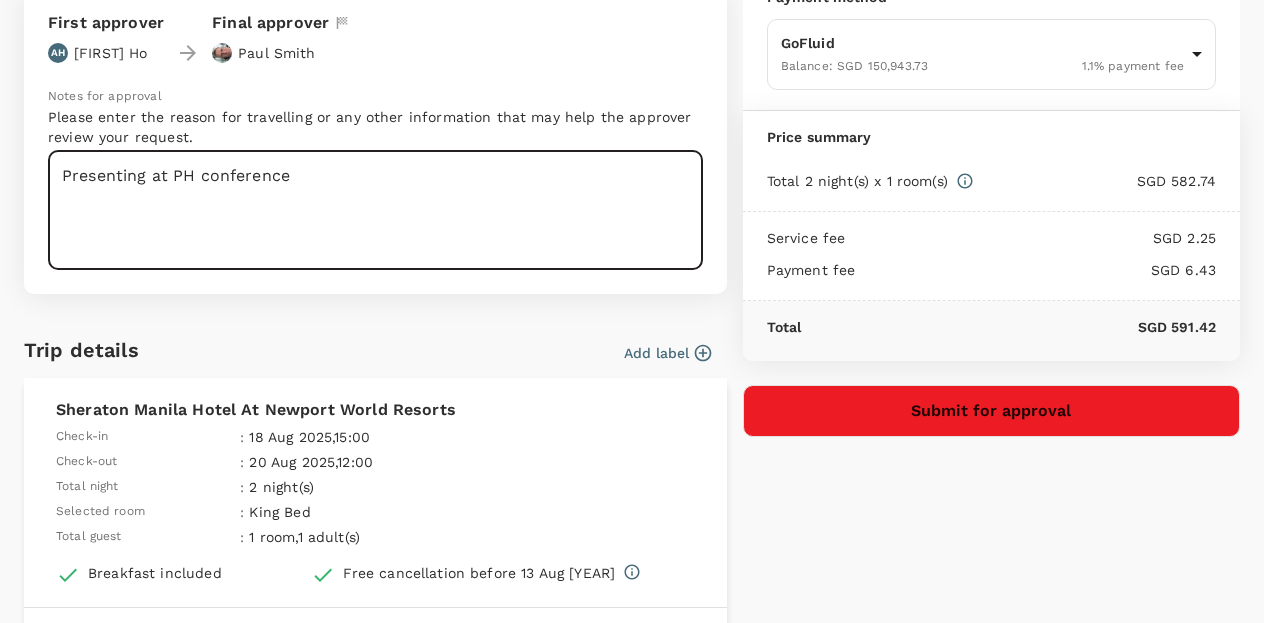 type on "Presenting at PH conference" 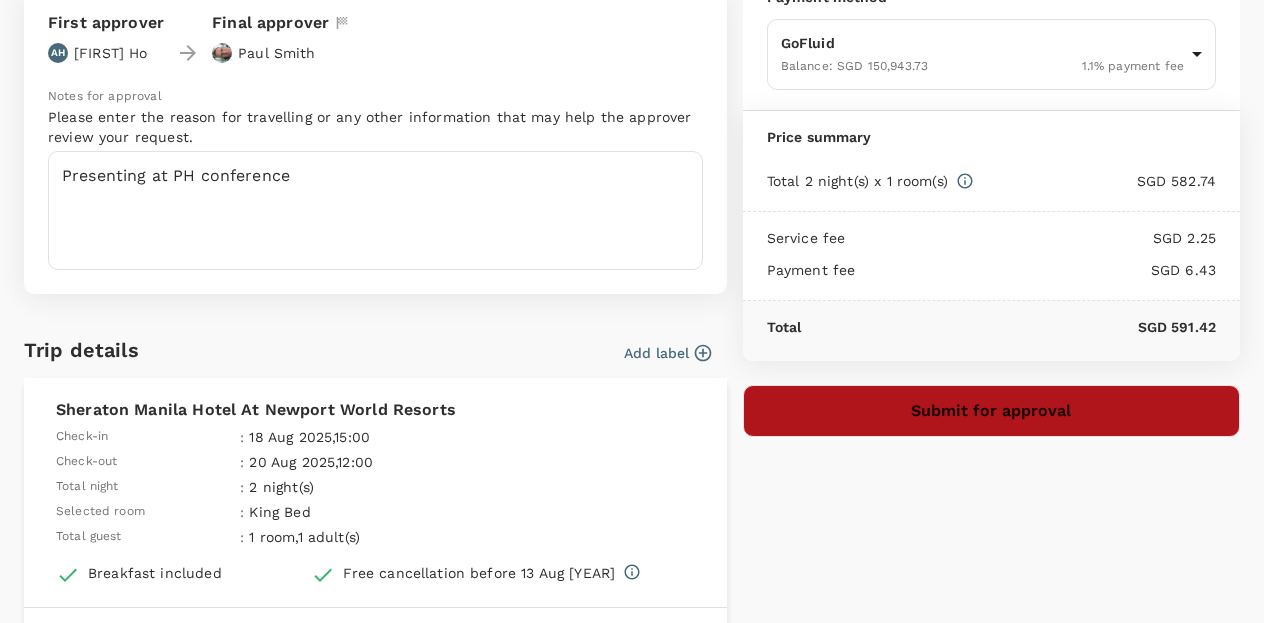click on "Submit for approval" at bounding box center [991, 411] 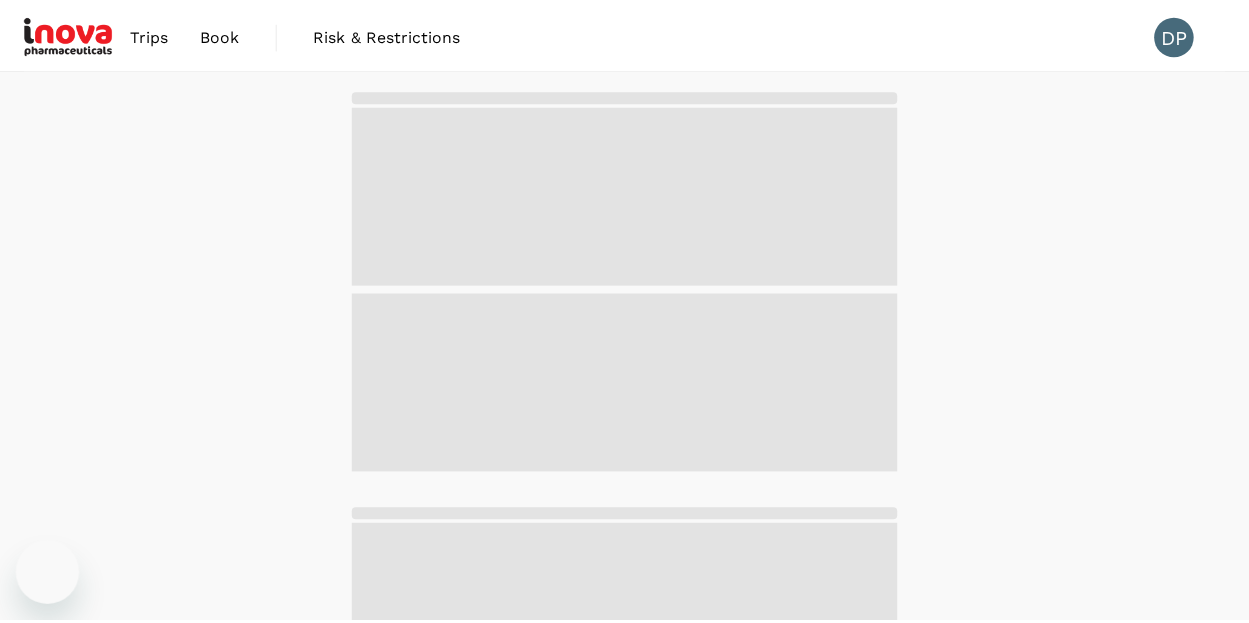 scroll, scrollTop: 0, scrollLeft: 0, axis: both 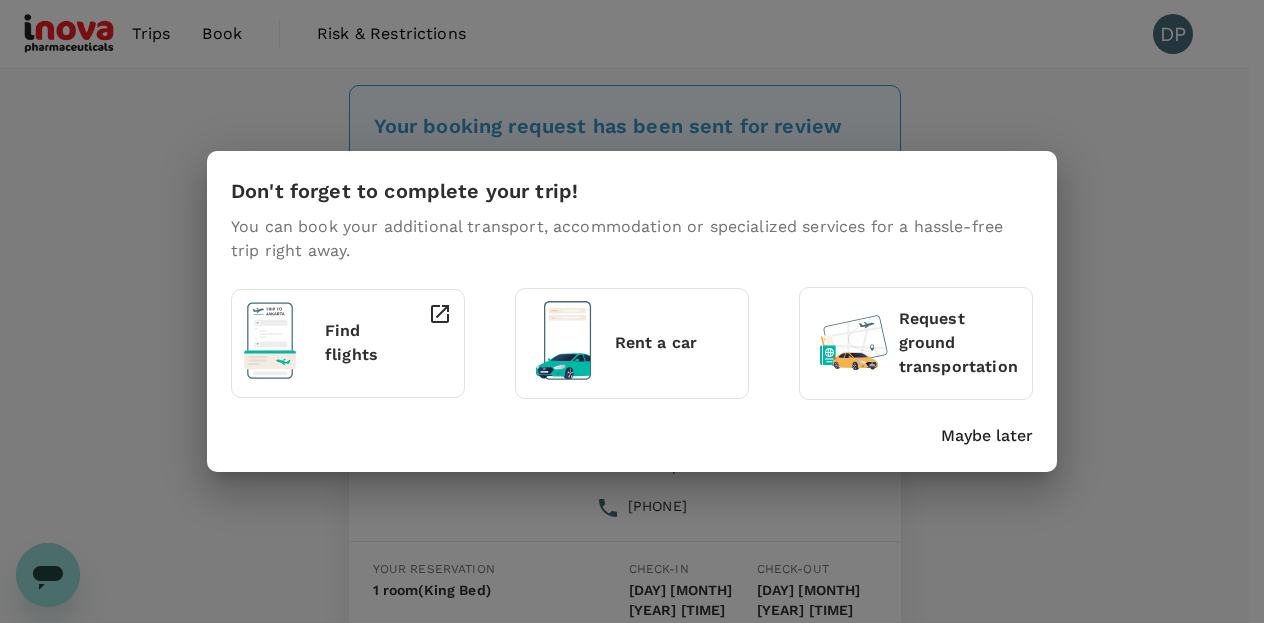 click on "Maybe later" at bounding box center [987, 436] 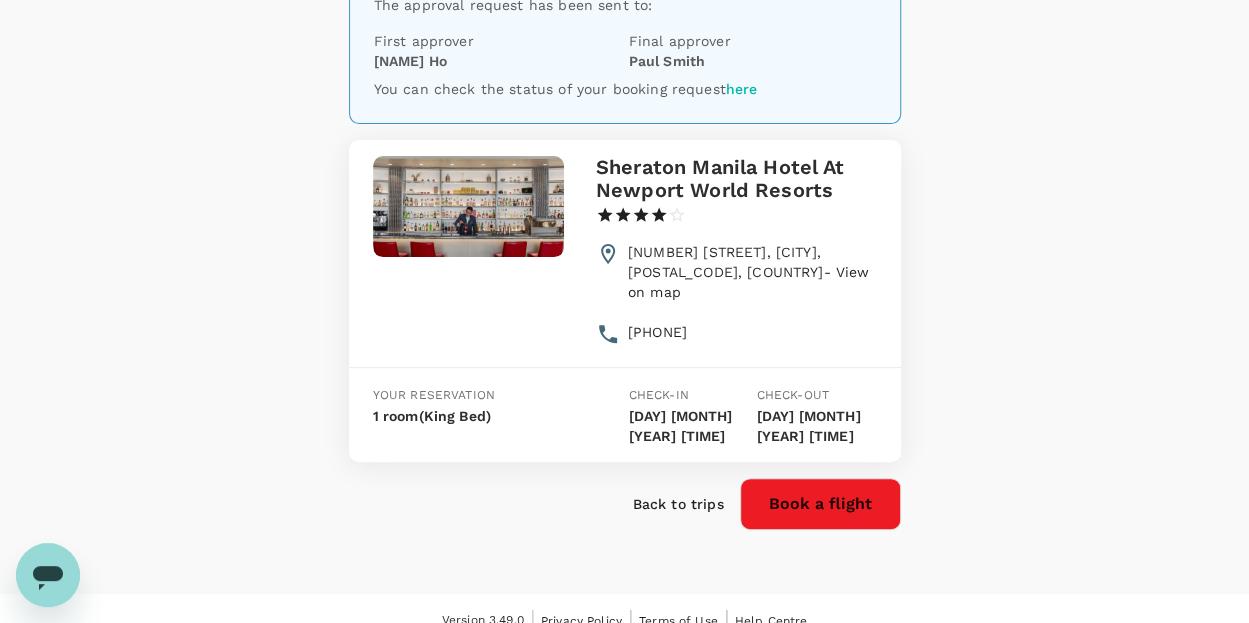 scroll, scrollTop: 117, scrollLeft: 0, axis: vertical 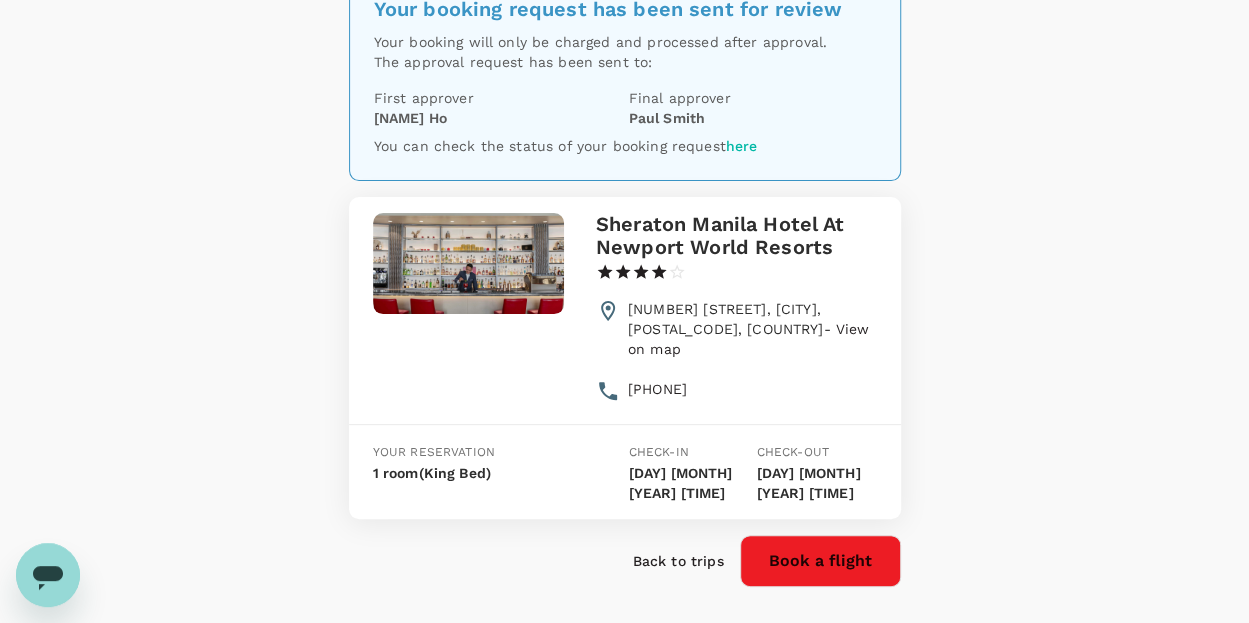 click on "Back to trips" at bounding box center [678, 561] 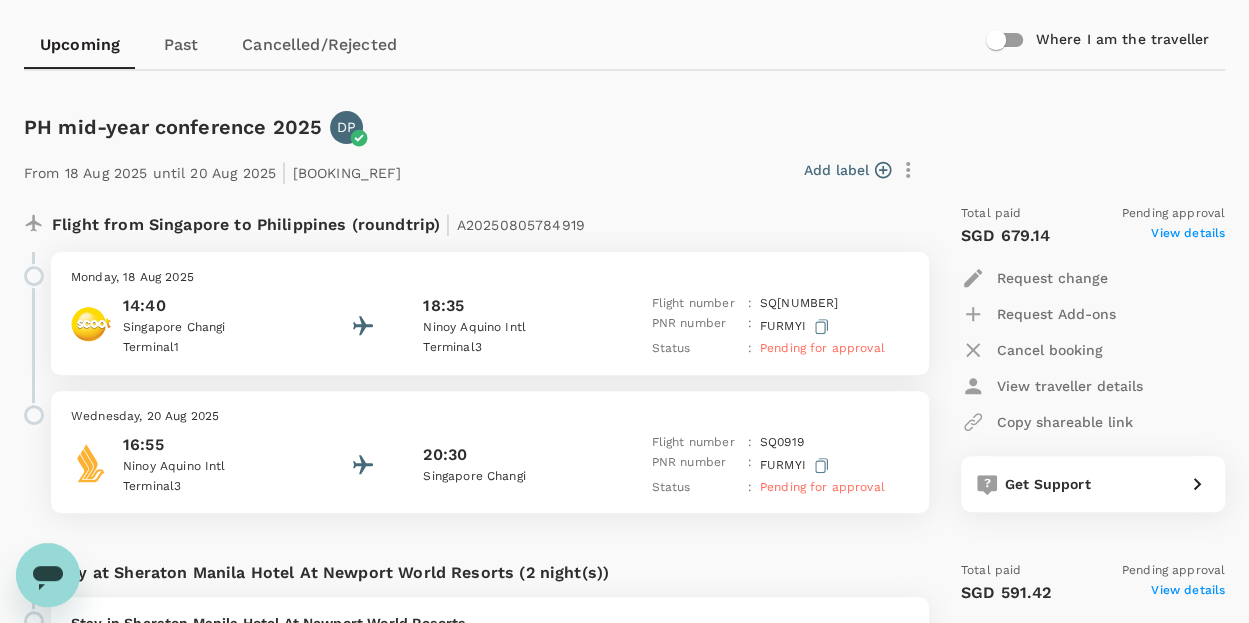 scroll, scrollTop: 660, scrollLeft: 0, axis: vertical 